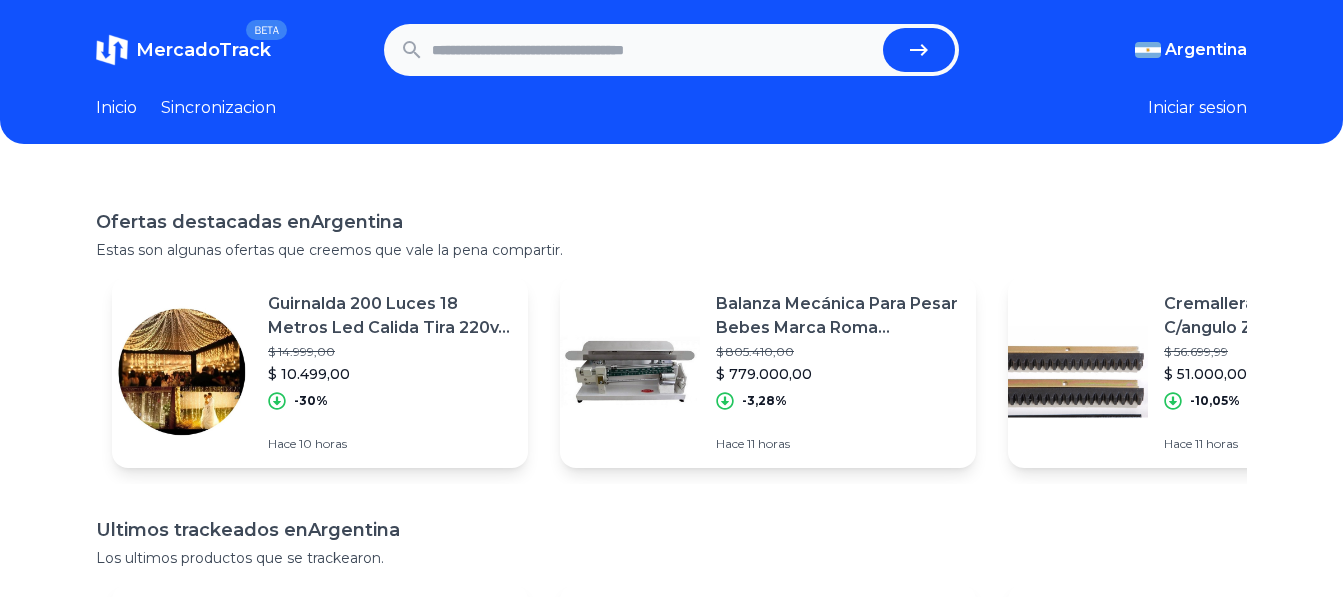 scroll, scrollTop: 0, scrollLeft: 0, axis: both 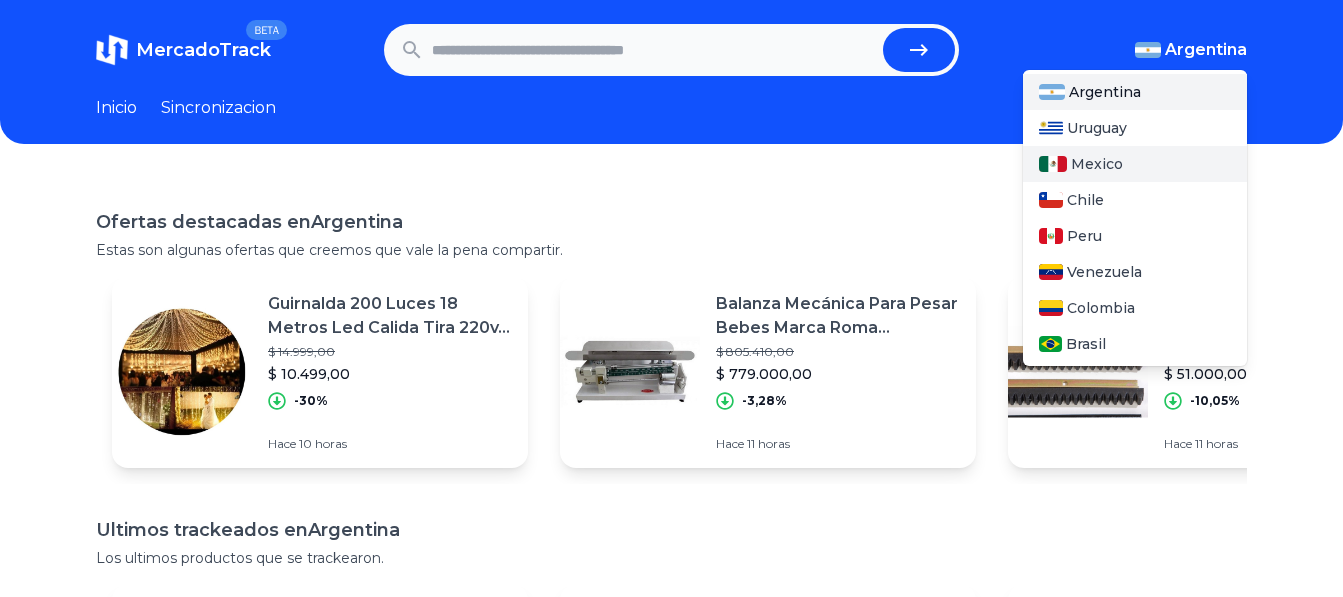 click on "Mexico" at bounding box center [1097, 164] 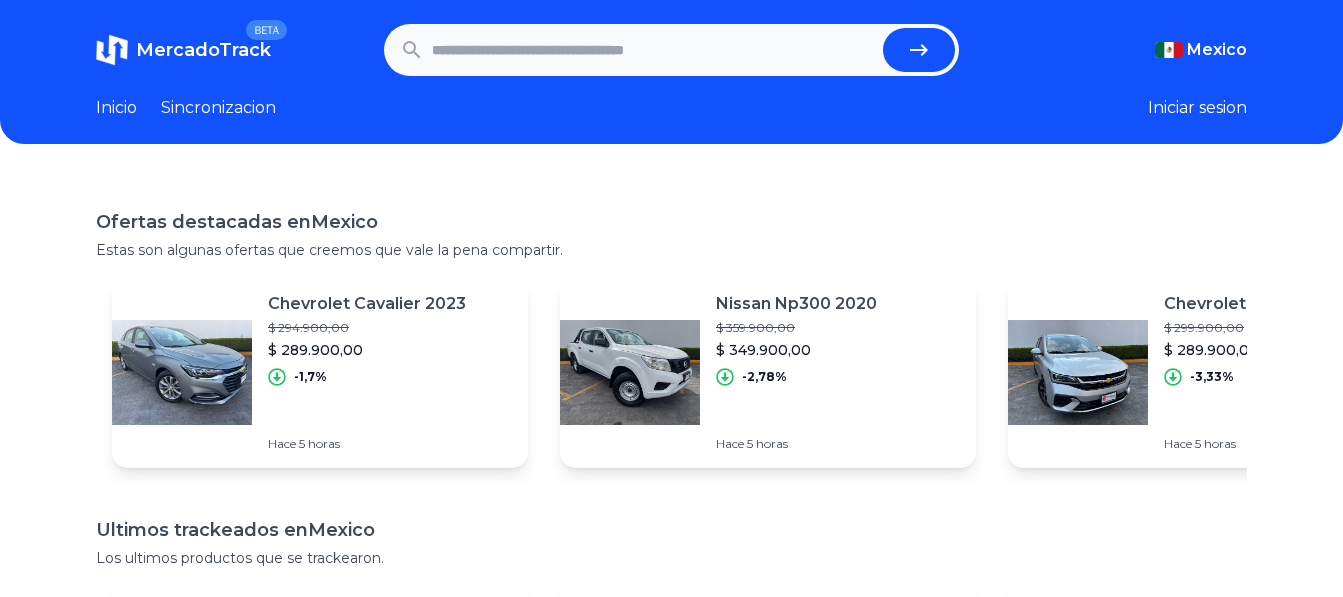 click on "MercadoTrack BETA Mexico Argentina Uruguay Mexico Chile Peru Venezuela Colombia Brasil Mexico Argentina Uruguay Mexico Chile Peru Venezuela Colombia Brasil Inicio Sincronizacion Iniciar sesion" at bounding box center (671, 72) 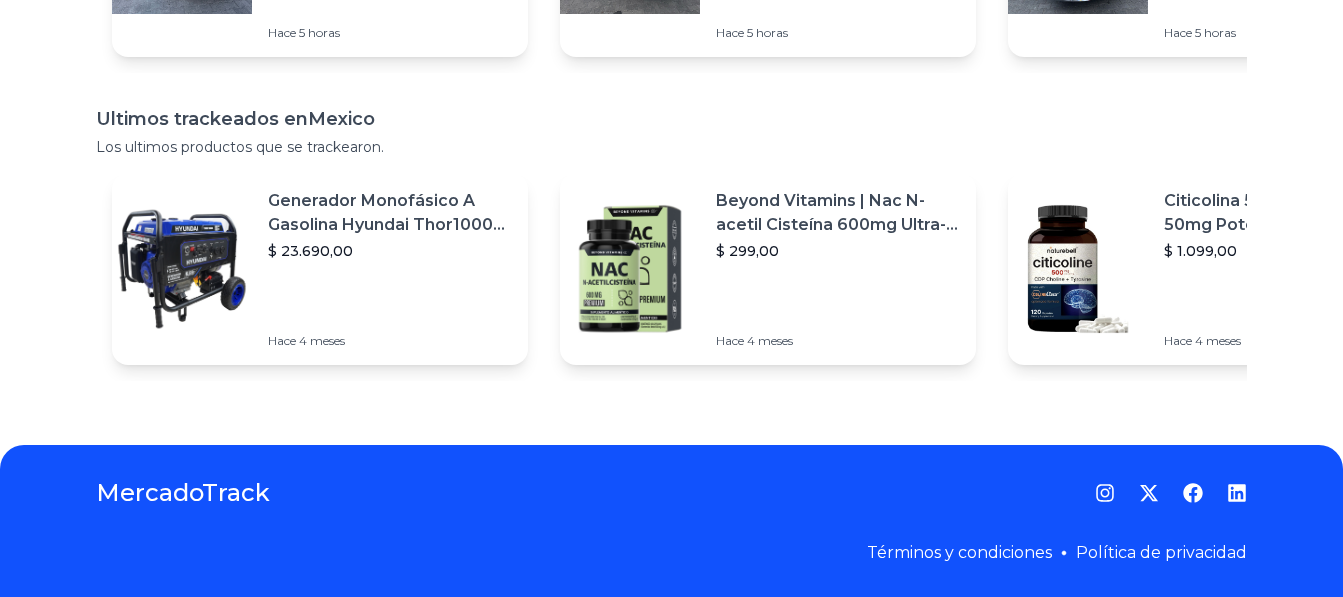 scroll, scrollTop: 0, scrollLeft: 0, axis: both 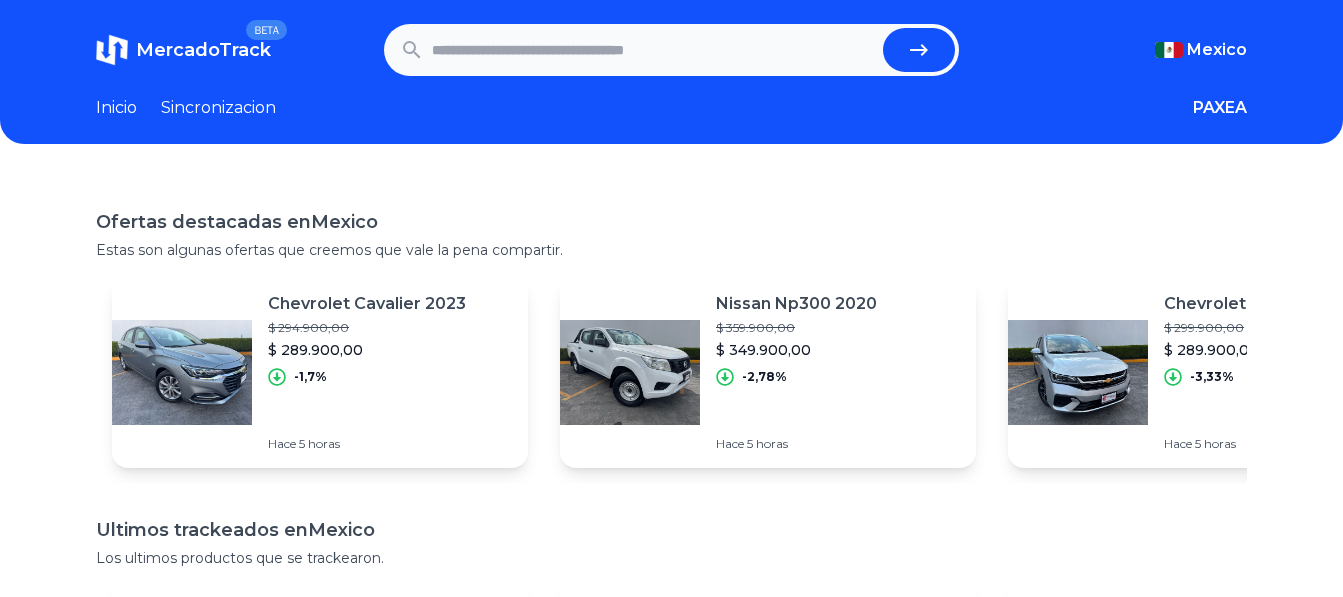 click on "Inicio" at bounding box center [116, 108] 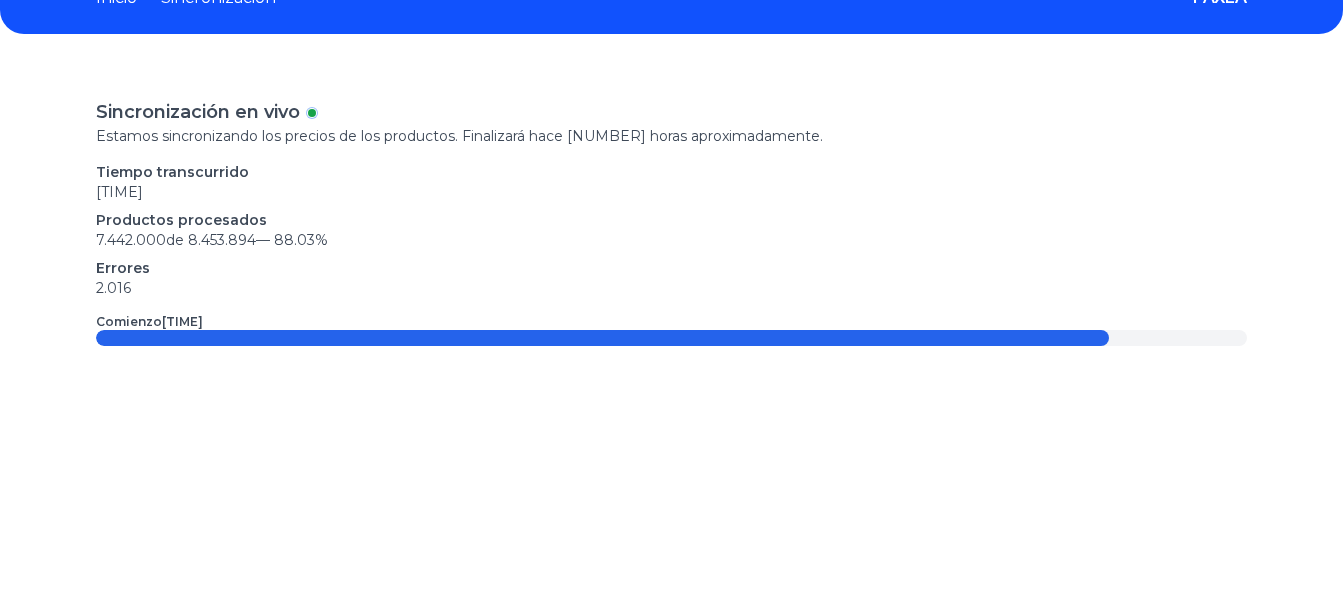 scroll, scrollTop: 0, scrollLeft: 0, axis: both 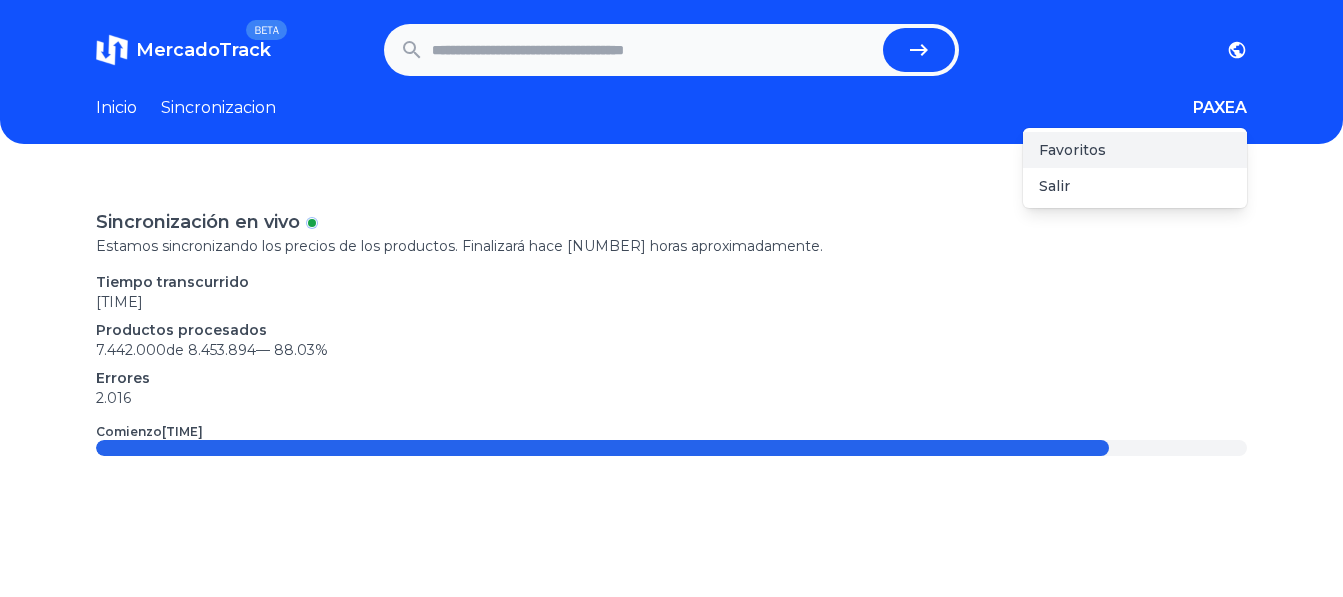 click on "Favoritos" at bounding box center [1135, 150] 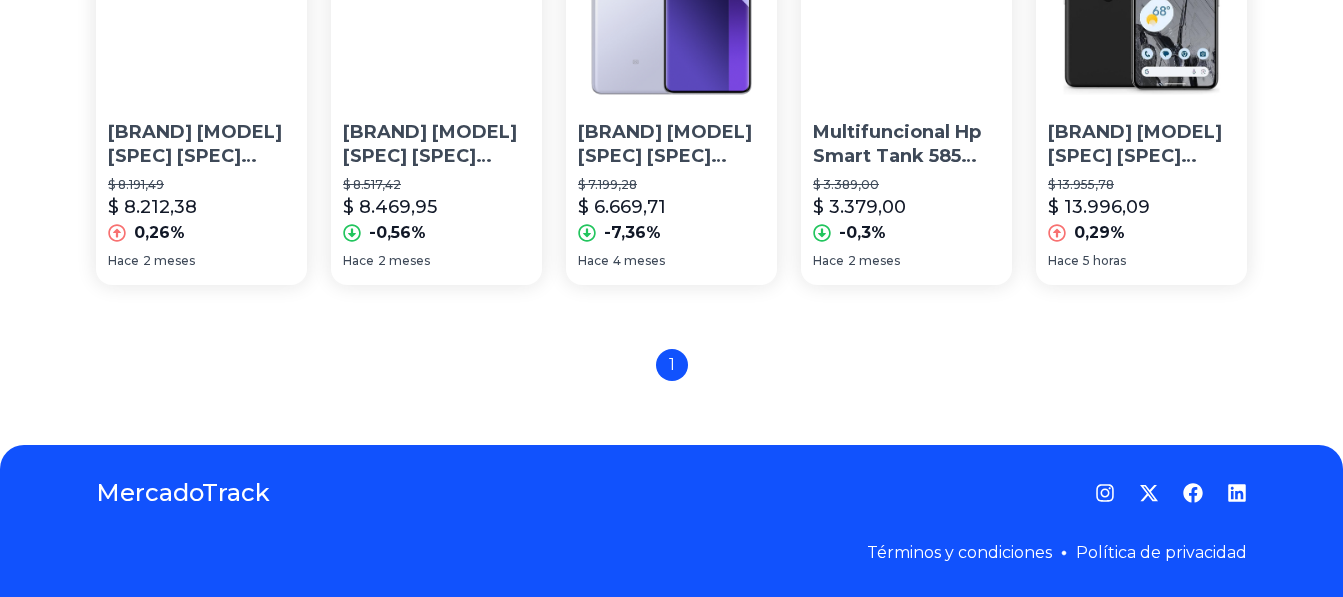 scroll, scrollTop: 200, scrollLeft: 0, axis: vertical 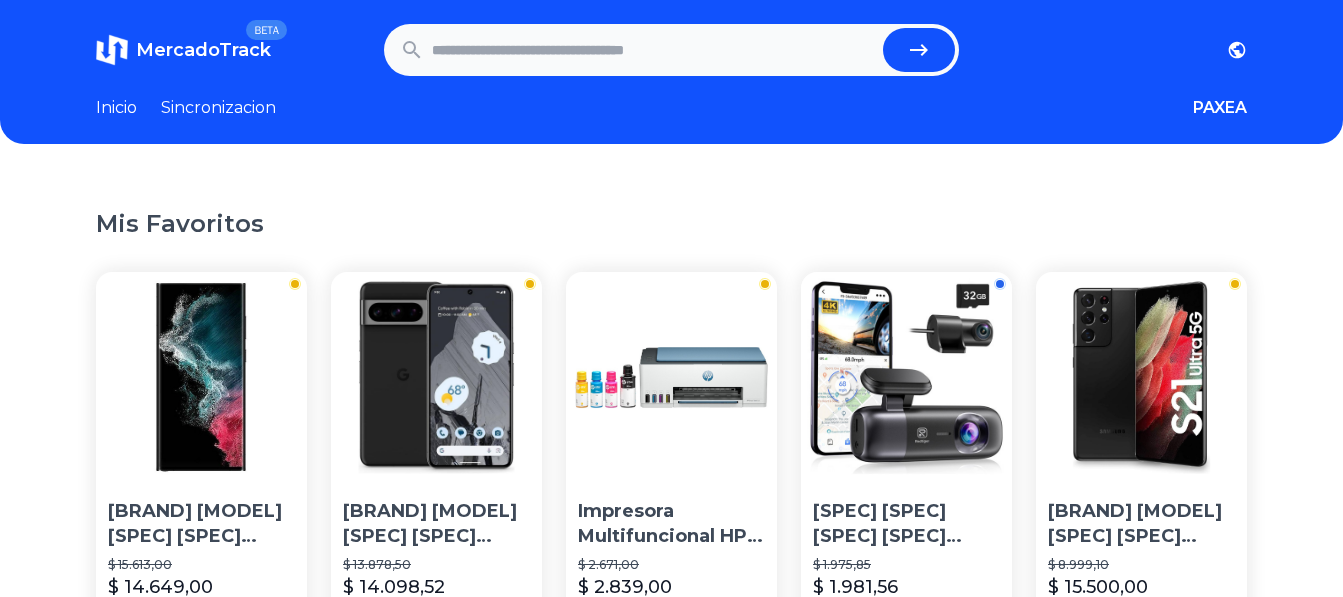 click at bounding box center [654, 50] 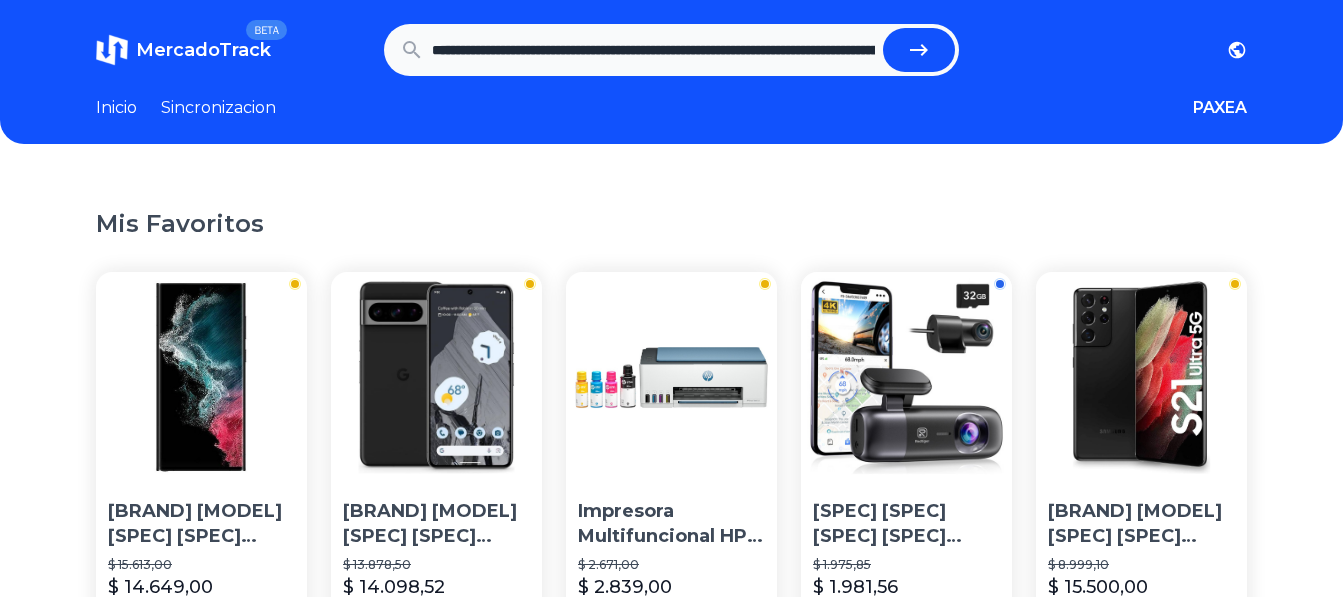 scroll, scrollTop: 0, scrollLeft: 1942, axis: horizontal 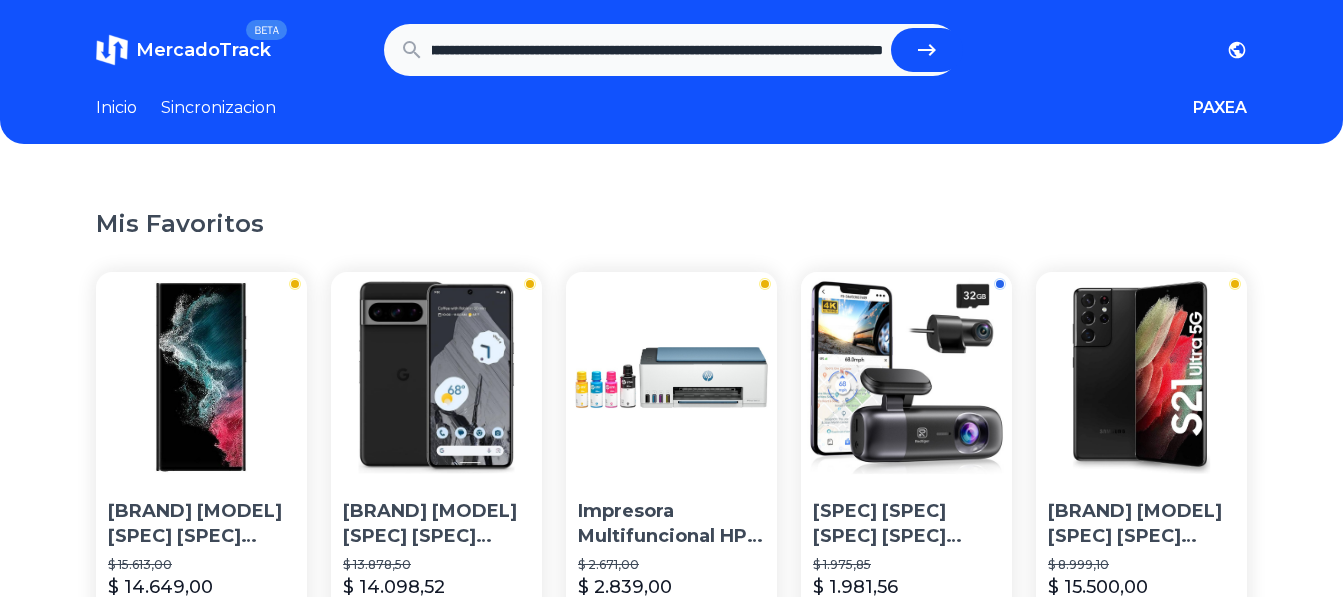 click at bounding box center (927, 50) 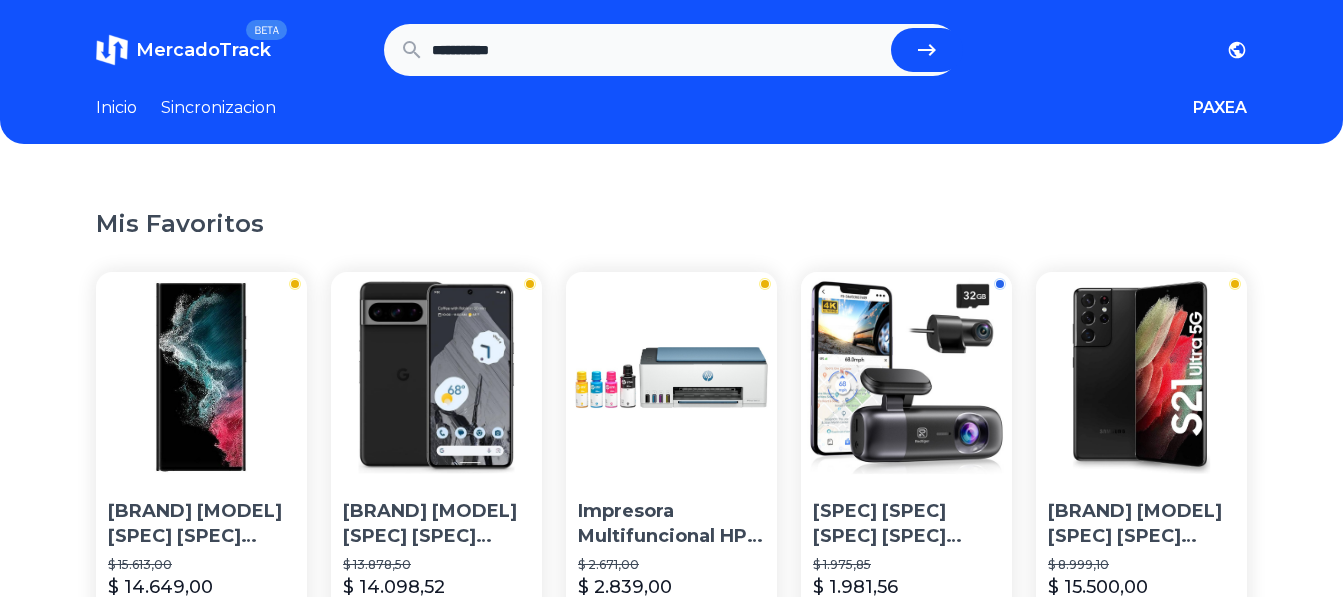 scroll, scrollTop: 0, scrollLeft: 0, axis: both 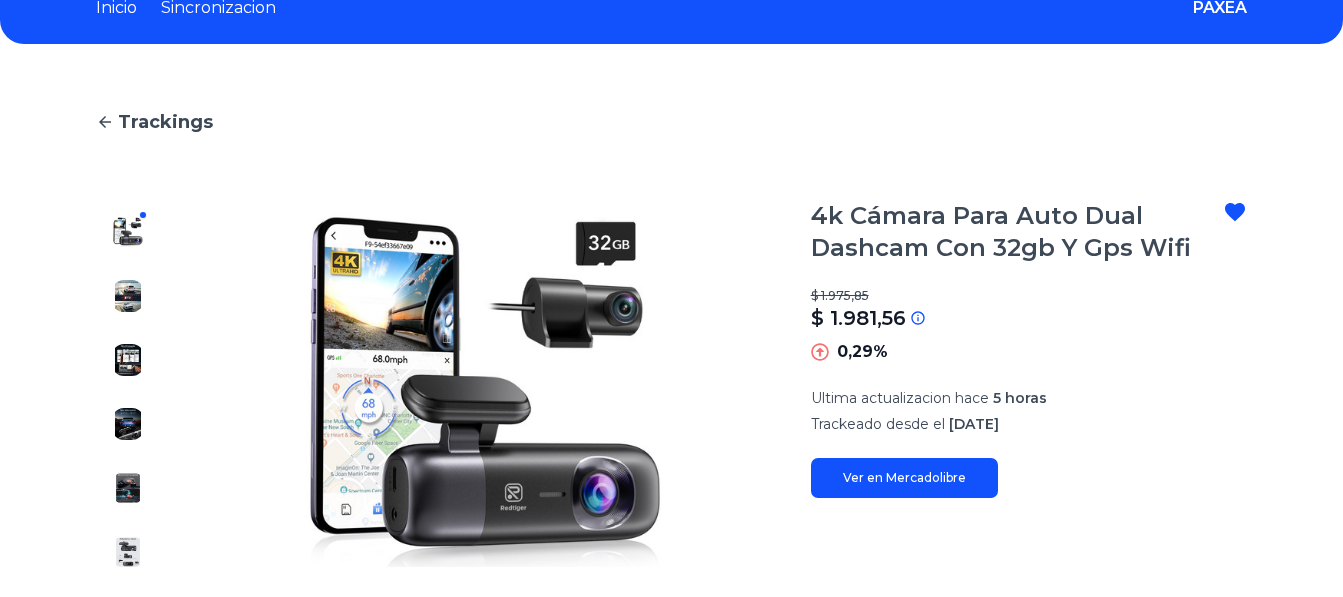 click at bounding box center [128, 296] 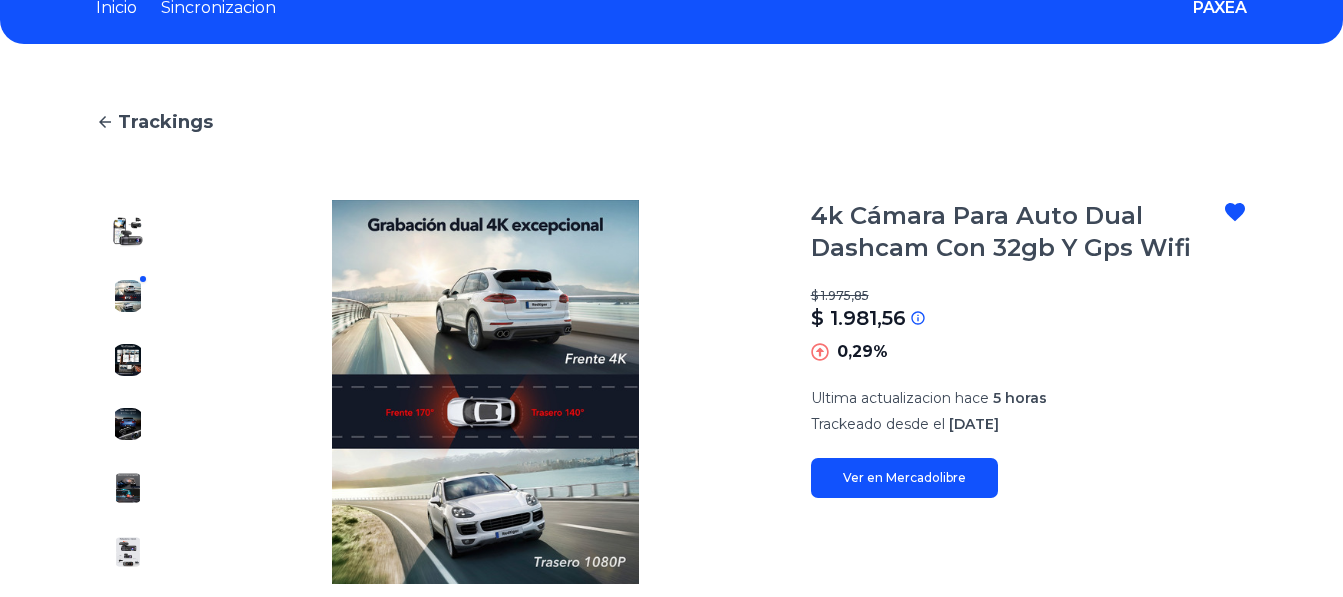 click at bounding box center (128, 360) 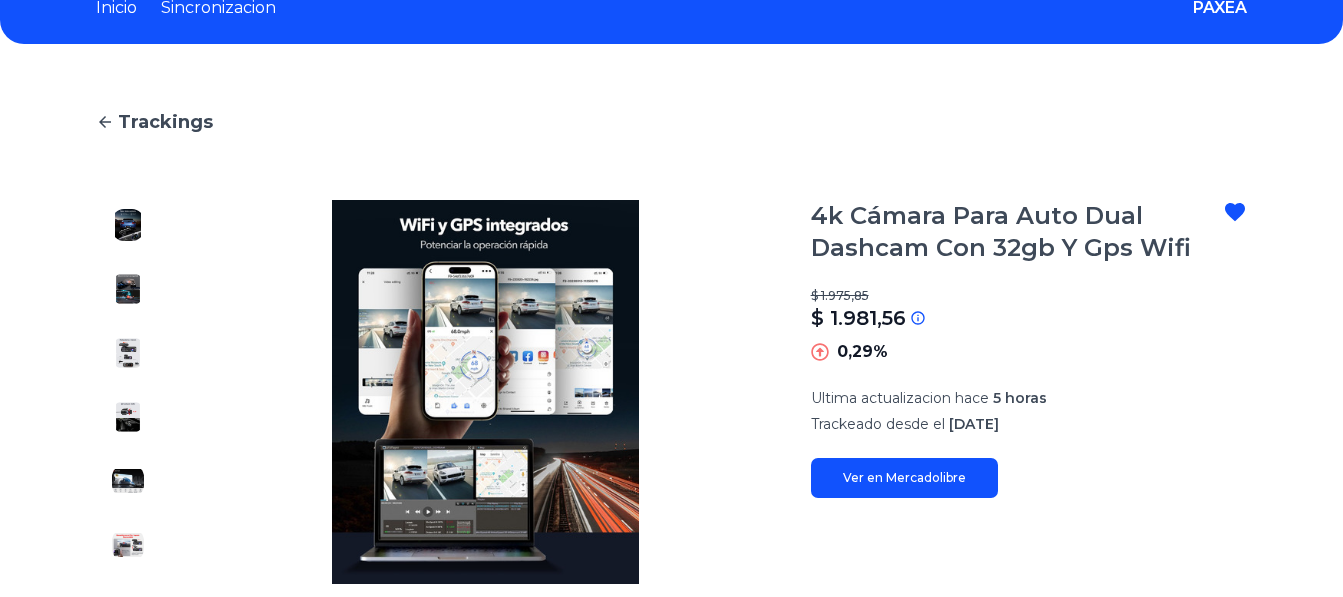 scroll, scrollTop: 200, scrollLeft: 0, axis: vertical 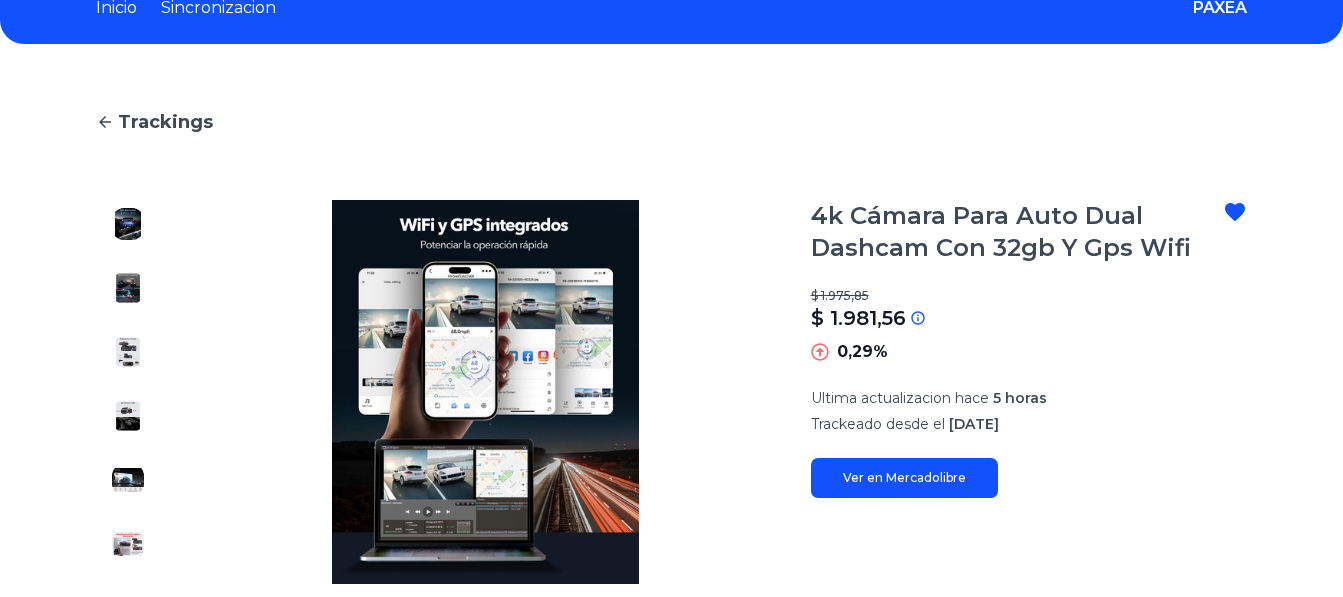 click at bounding box center [128, 352] 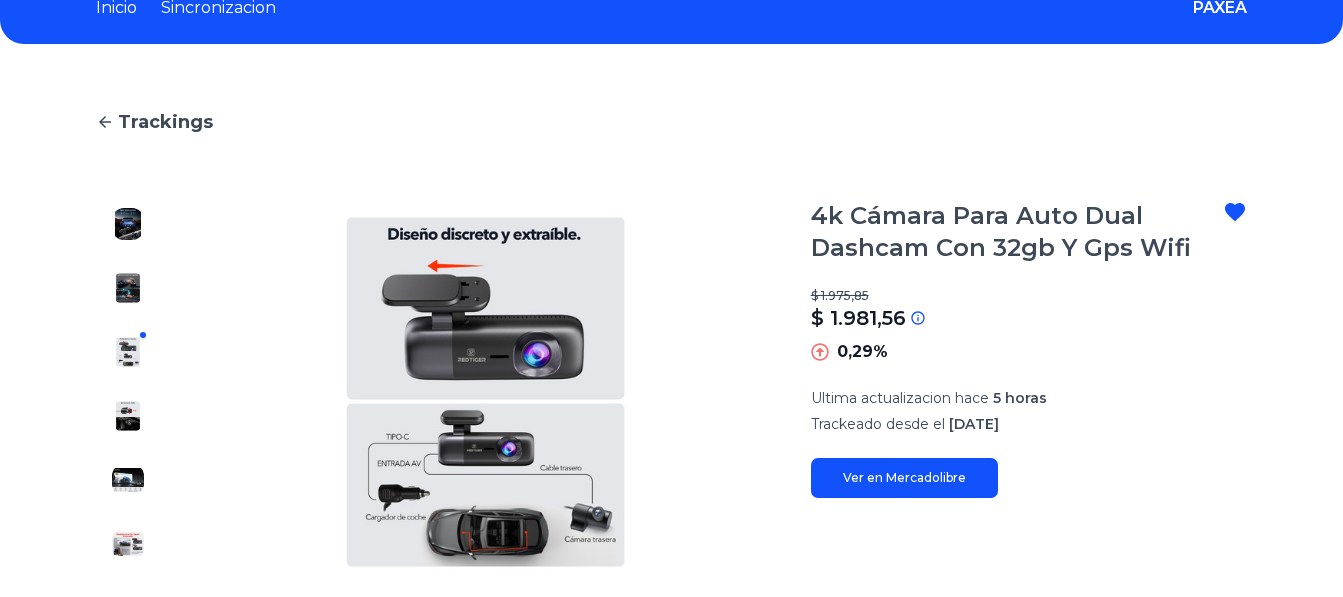 click at bounding box center (128, 416) 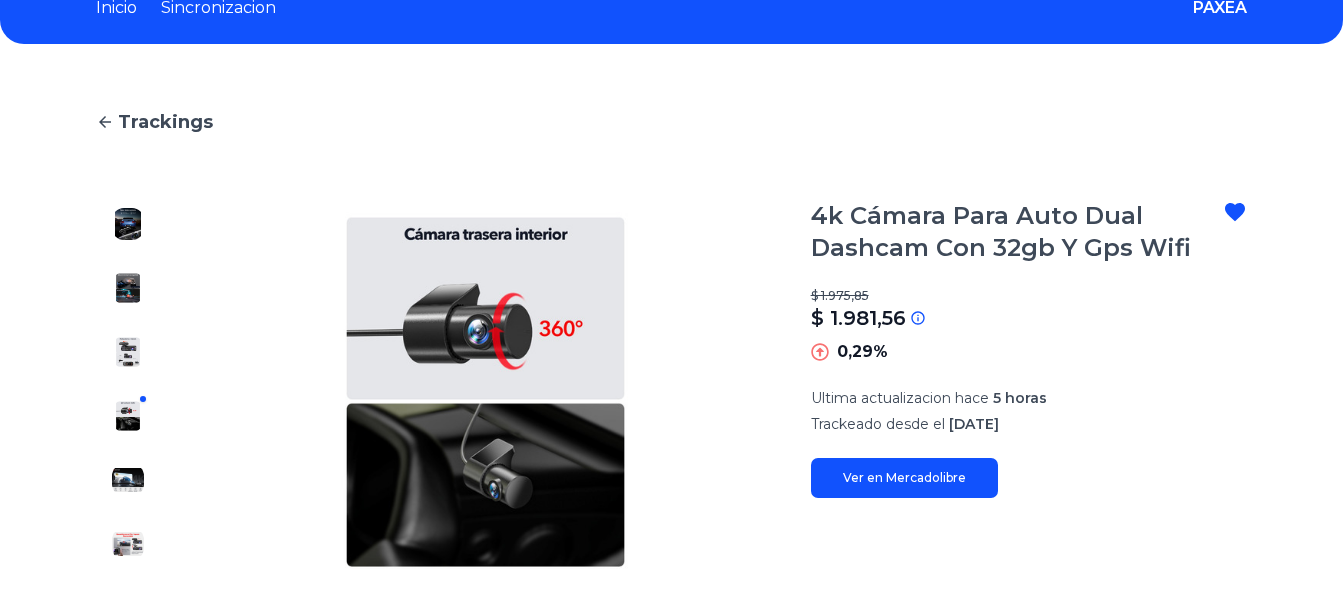 click at bounding box center [128, 480] 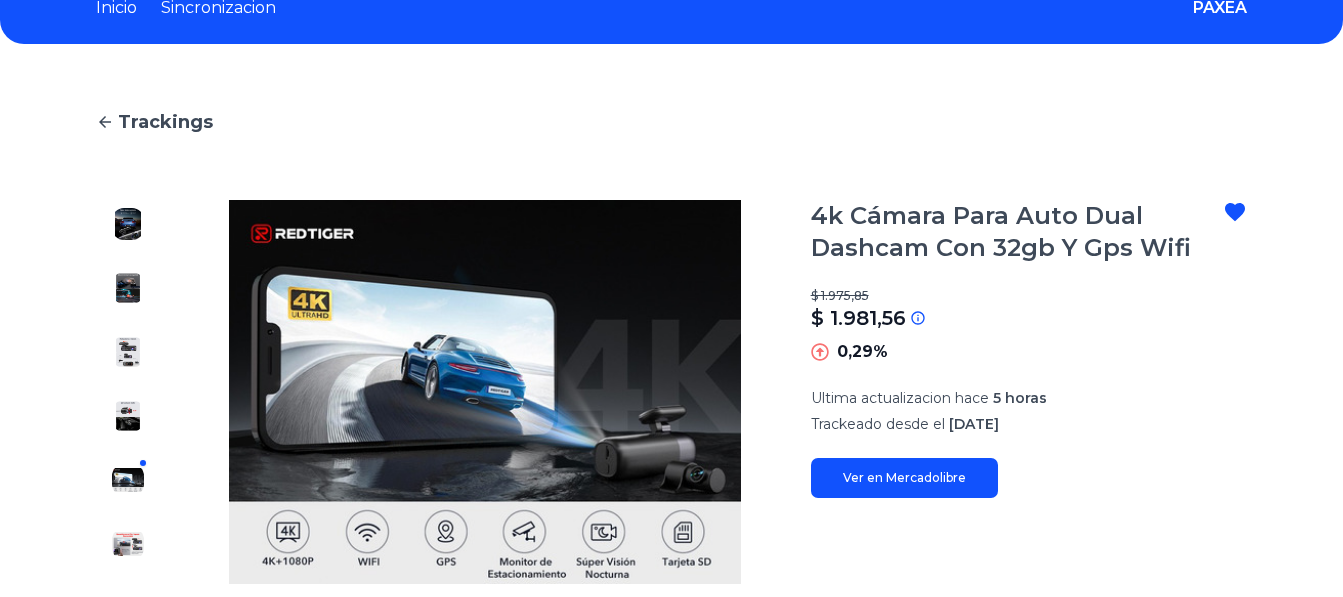 click at bounding box center [128, 544] 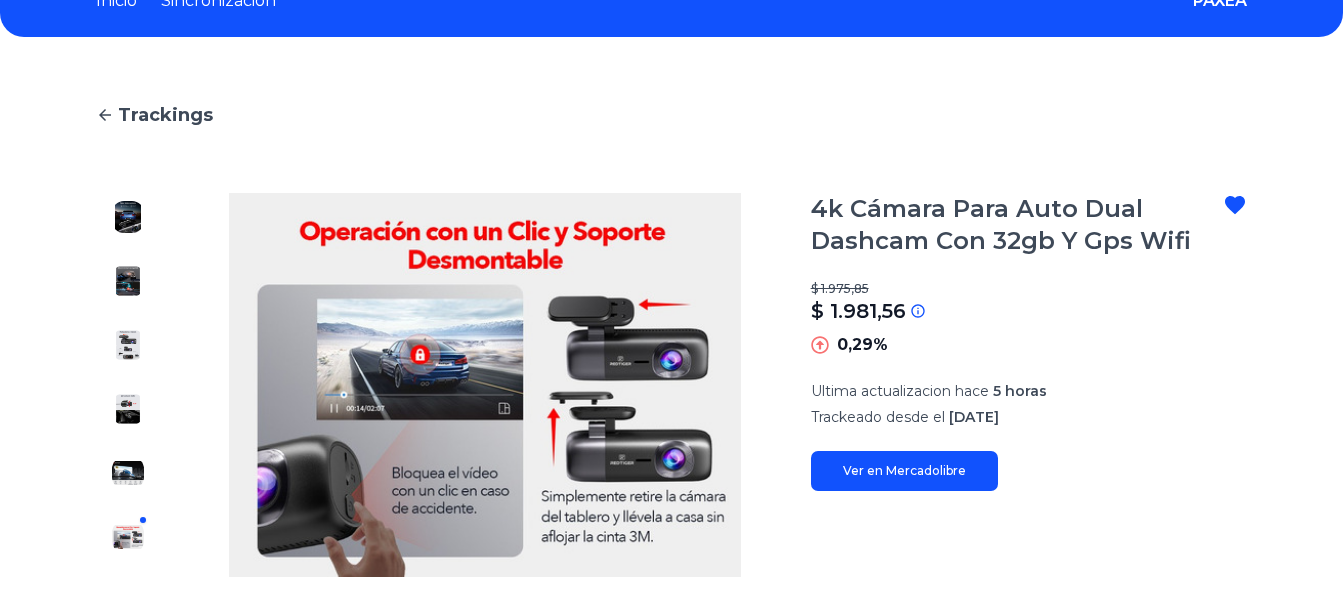 scroll, scrollTop: 0, scrollLeft: 0, axis: both 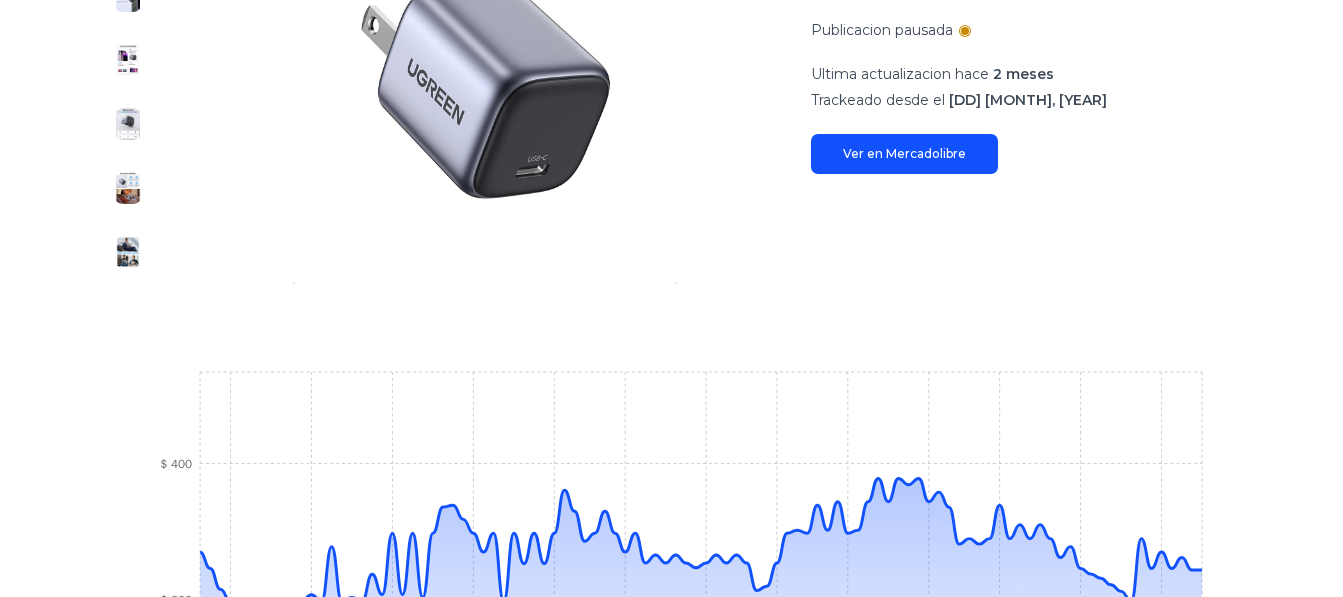 click on "Ver en Mercadolibre" at bounding box center [904, 154] 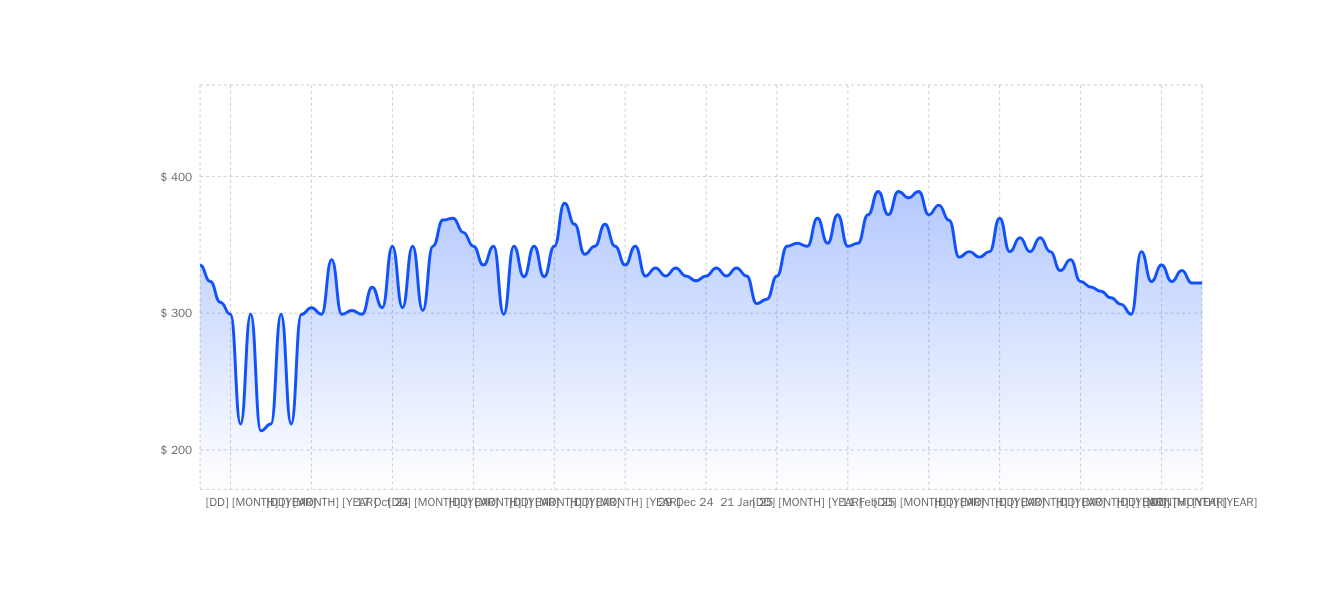 scroll, scrollTop: 700, scrollLeft: 0, axis: vertical 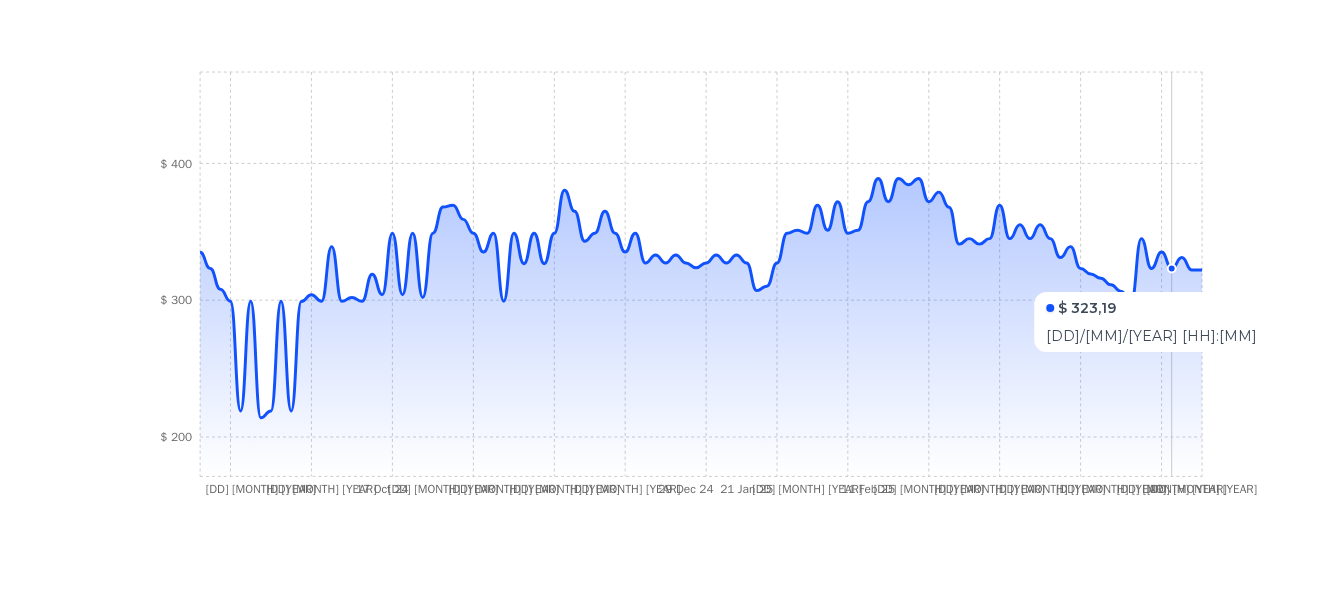 drag, startPoint x: 1182, startPoint y: 282, endPoint x: 1162, endPoint y: 282, distance: 20 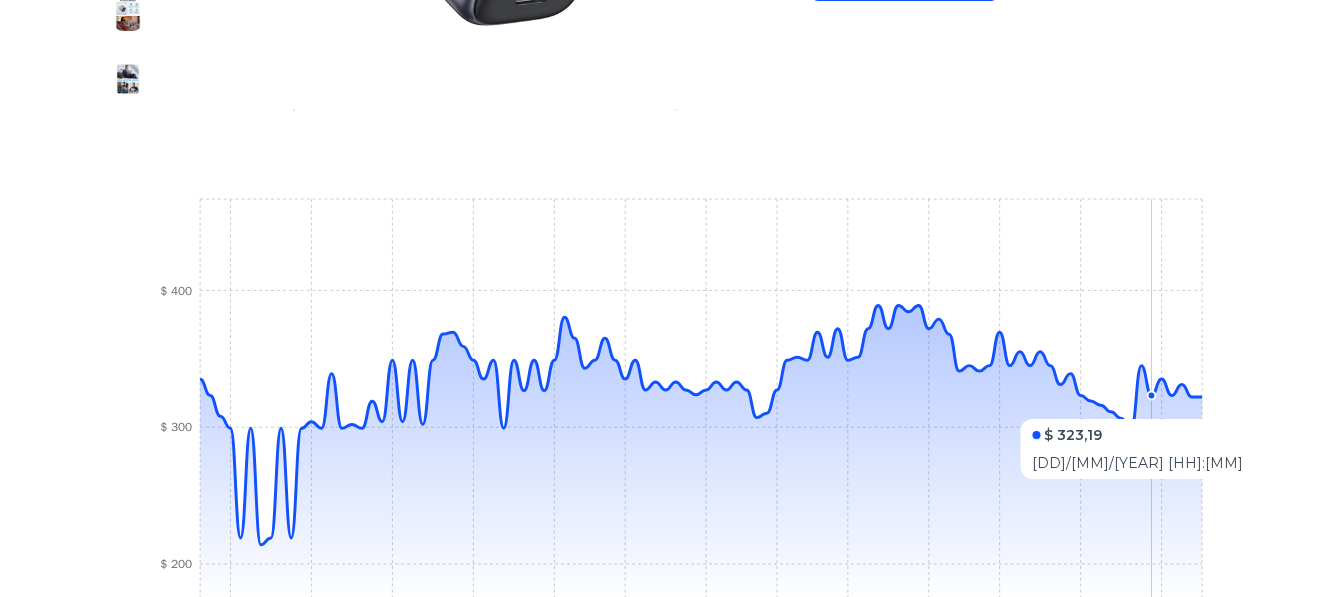 drag, startPoint x: 1091, startPoint y: 299, endPoint x: 1070, endPoint y: 302, distance: 21.213203 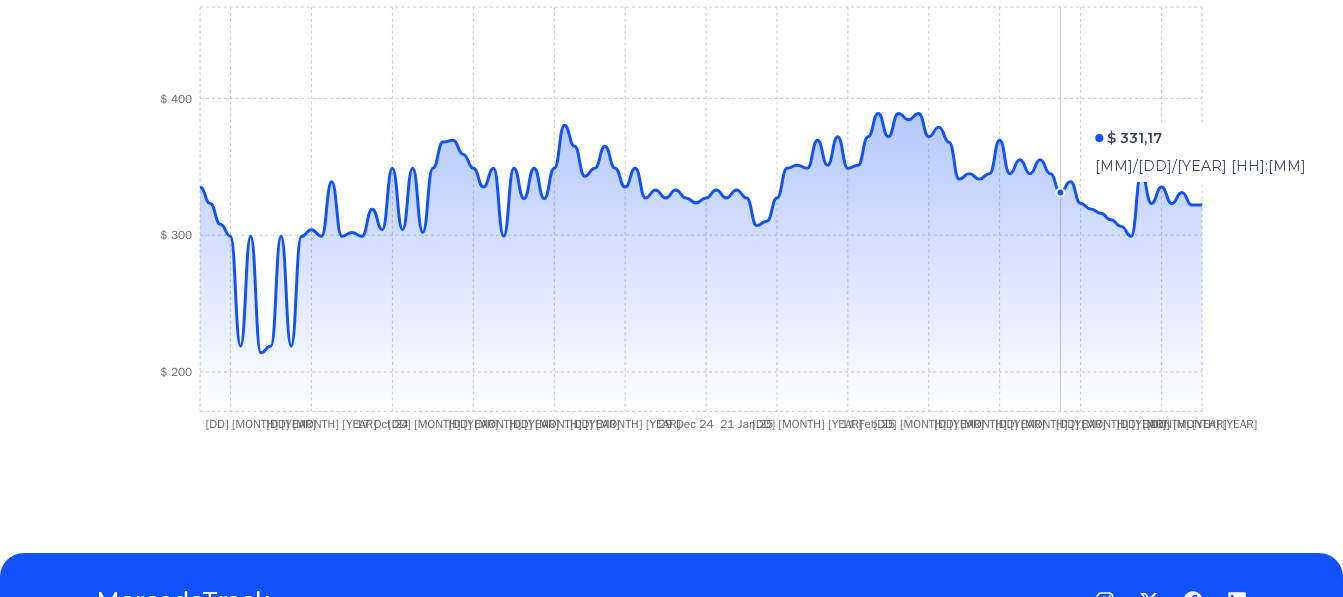scroll, scrollTop: 773, scrollLeft: 0, axis: vertical 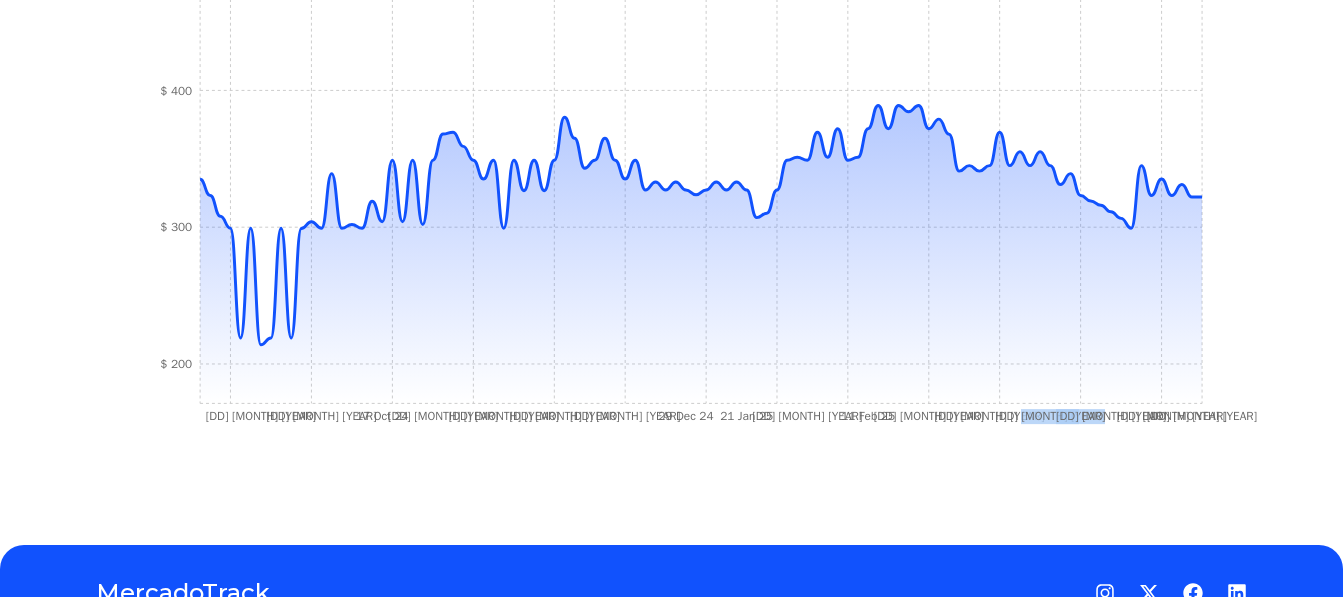 click on "9 Mar 25" 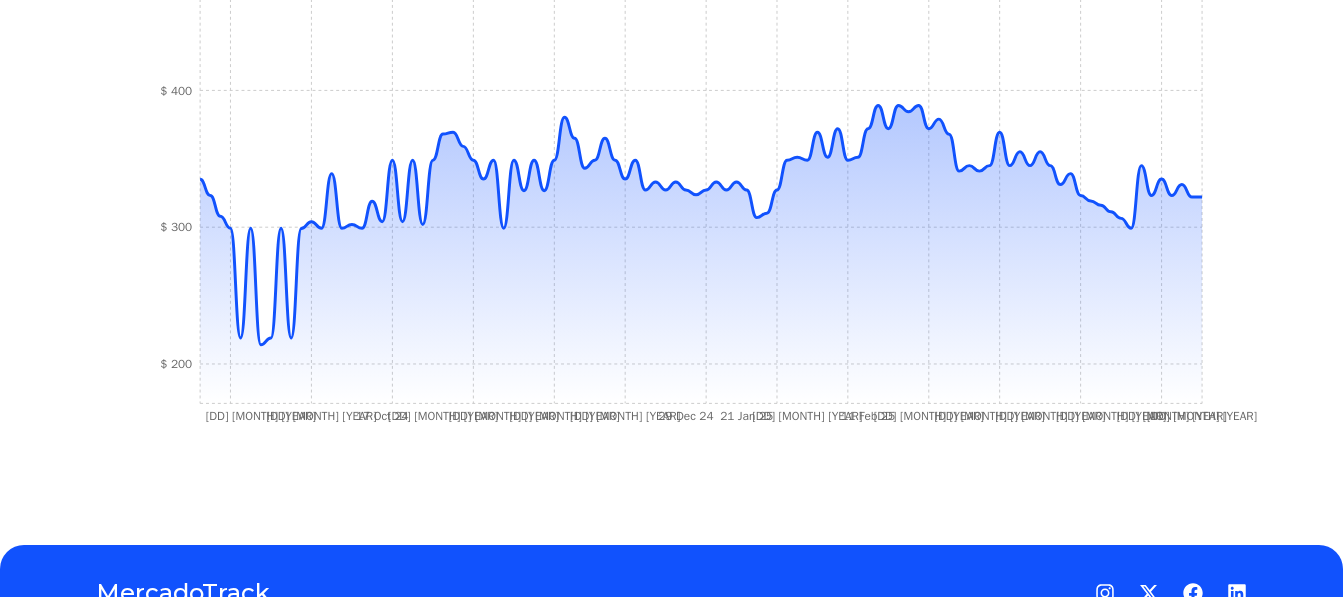 click on "30 Aug 24 23 Sep 24 17 Oct 24 2 Nov 24 15 Nov 24 6 Dec 24 13 Dec 24 29 Dec 24 21 Jan 25 7 Feb 25 11 Feb 25 19 Feb 25 27 Feb 25 9 Mar 25 3 Apr 25 30 Apr 25 18 Jul 25 $ 200 $ 300 $ 400" at bounding box center [671, 216] 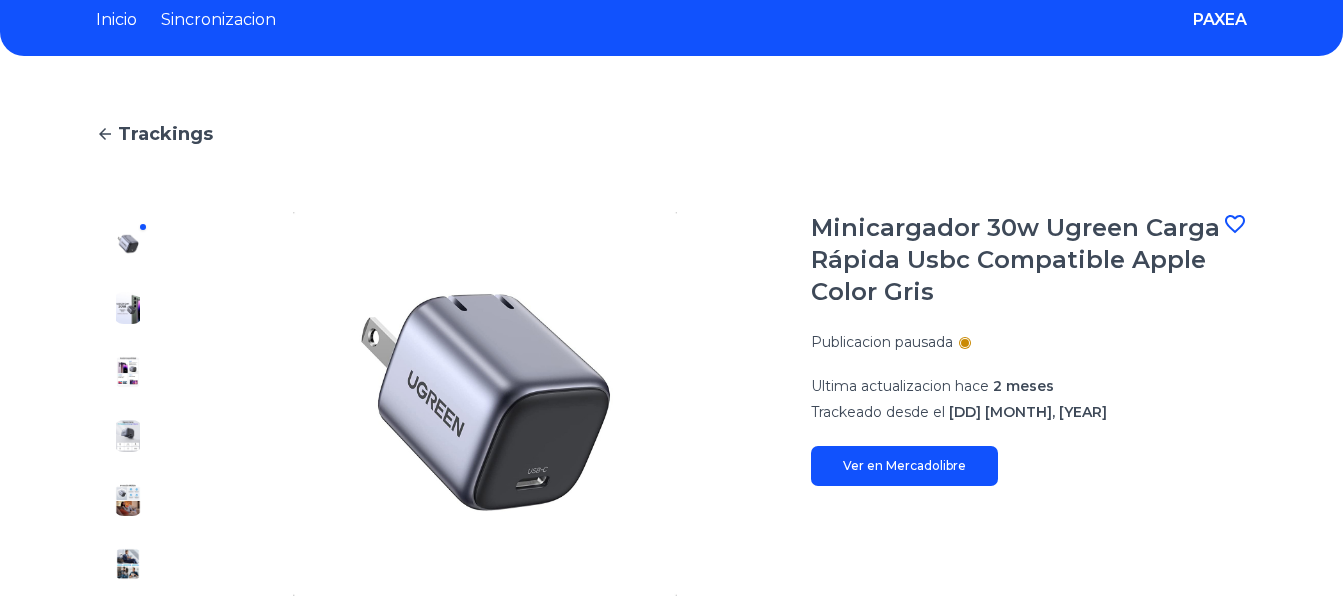 scroll, scrollTop: 0, scrollLeft: 0, axis: both 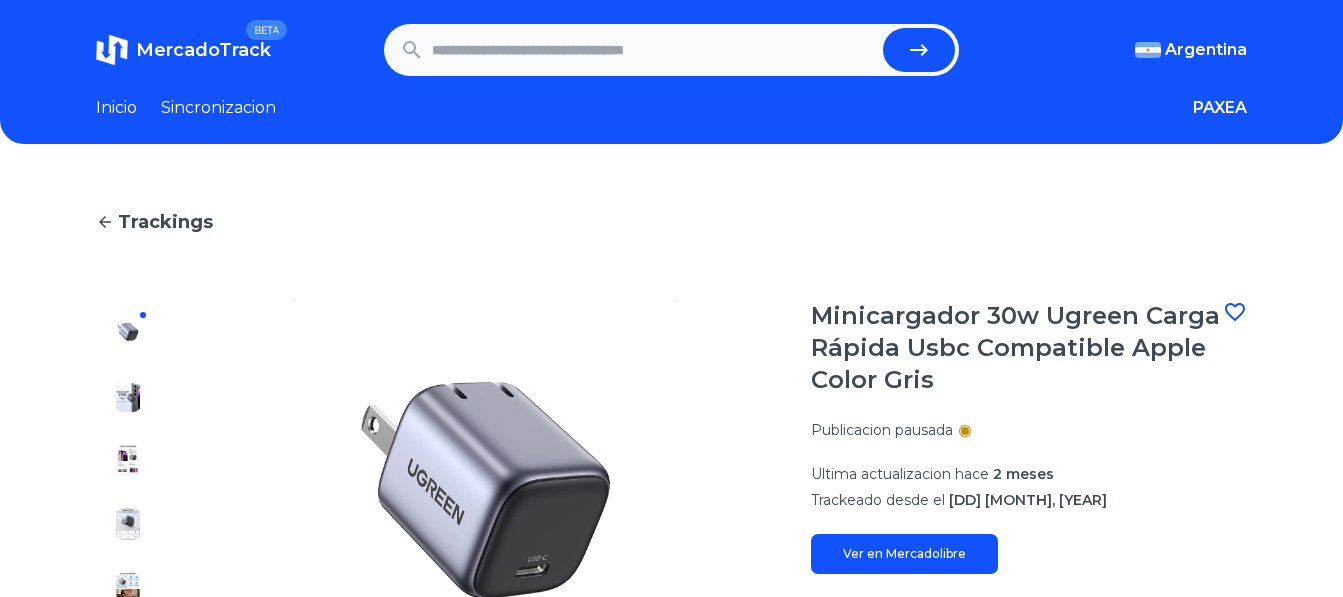 click 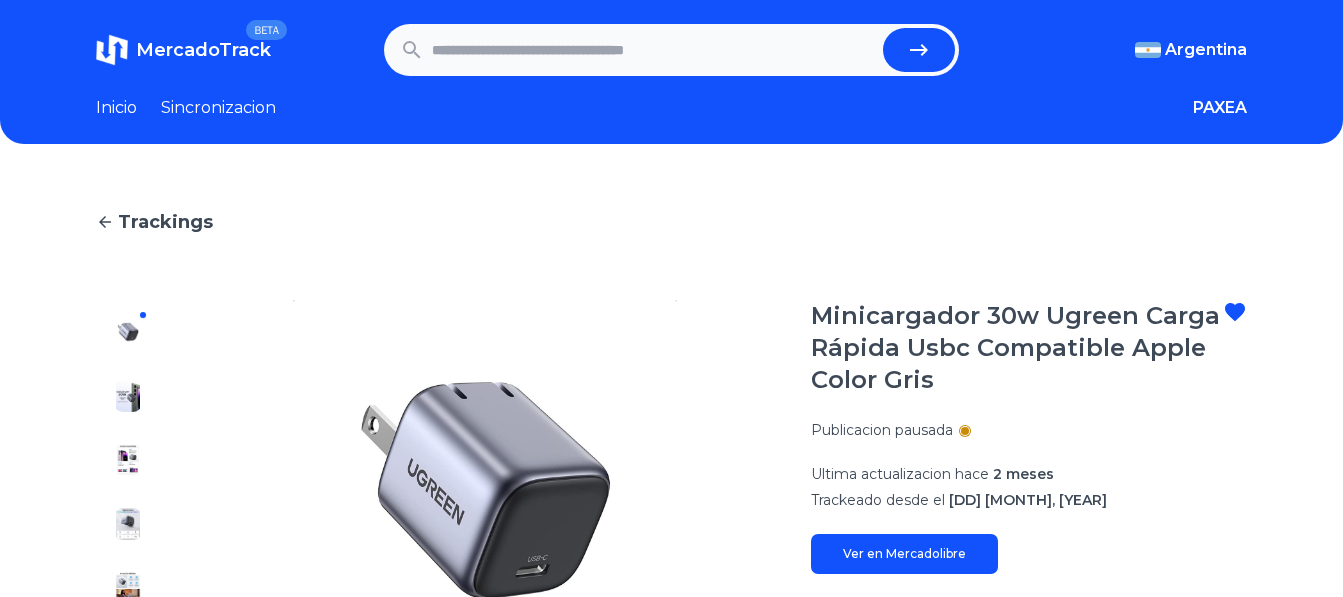 click at bounding box center (654, 50) 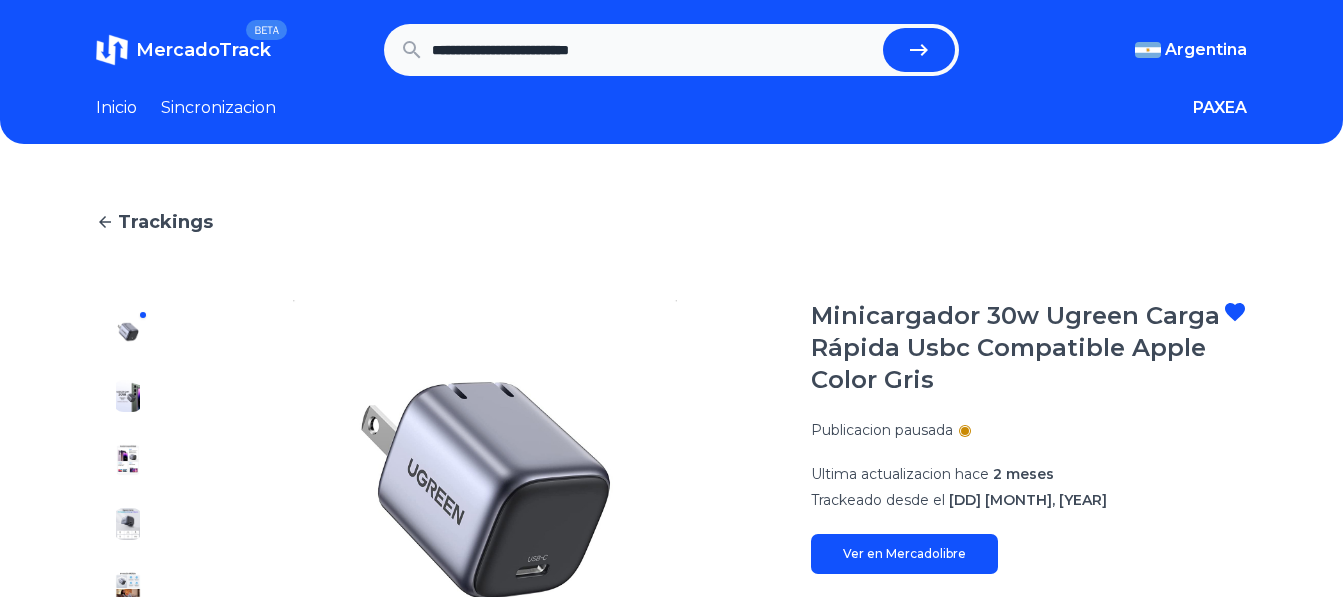type on "**********" 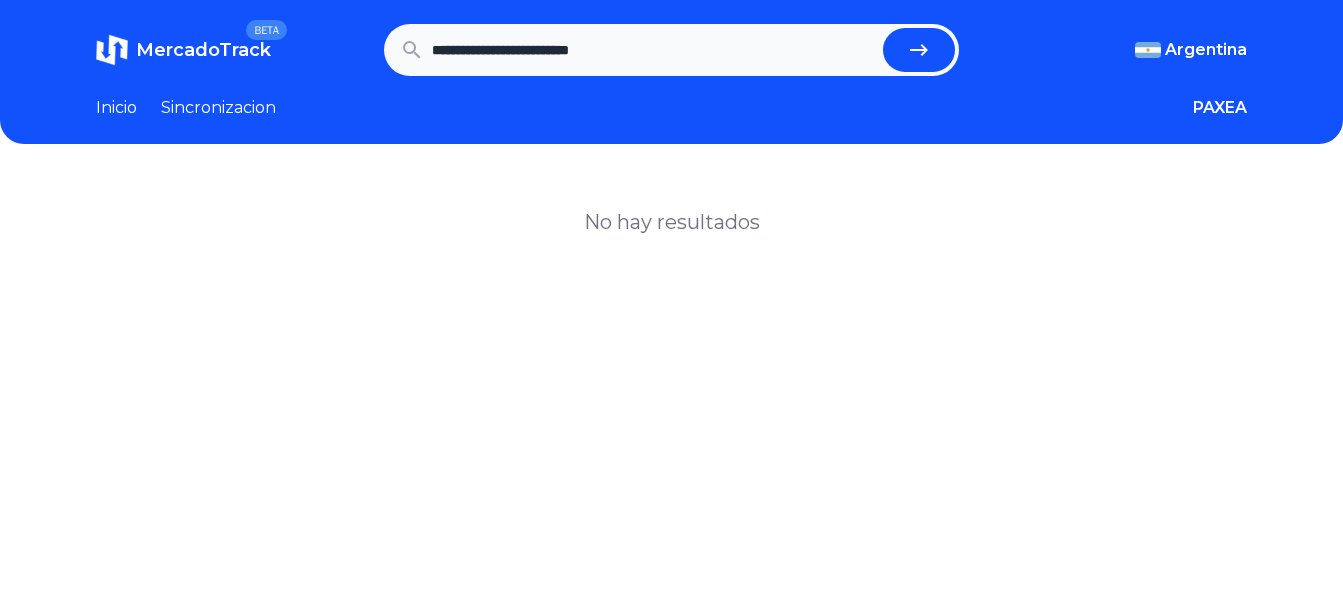 scroll, scrollTop: 0, scrollLeft: 0, axis: both 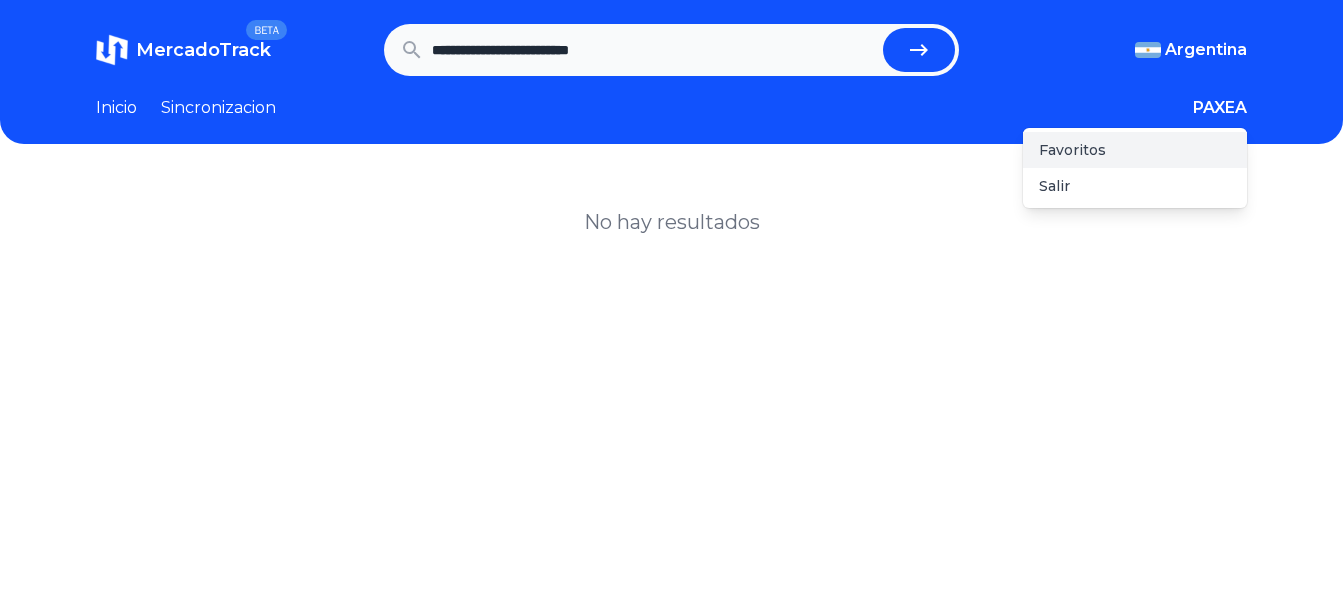 click on "Favoritos" at bounding box center (1135, 150) 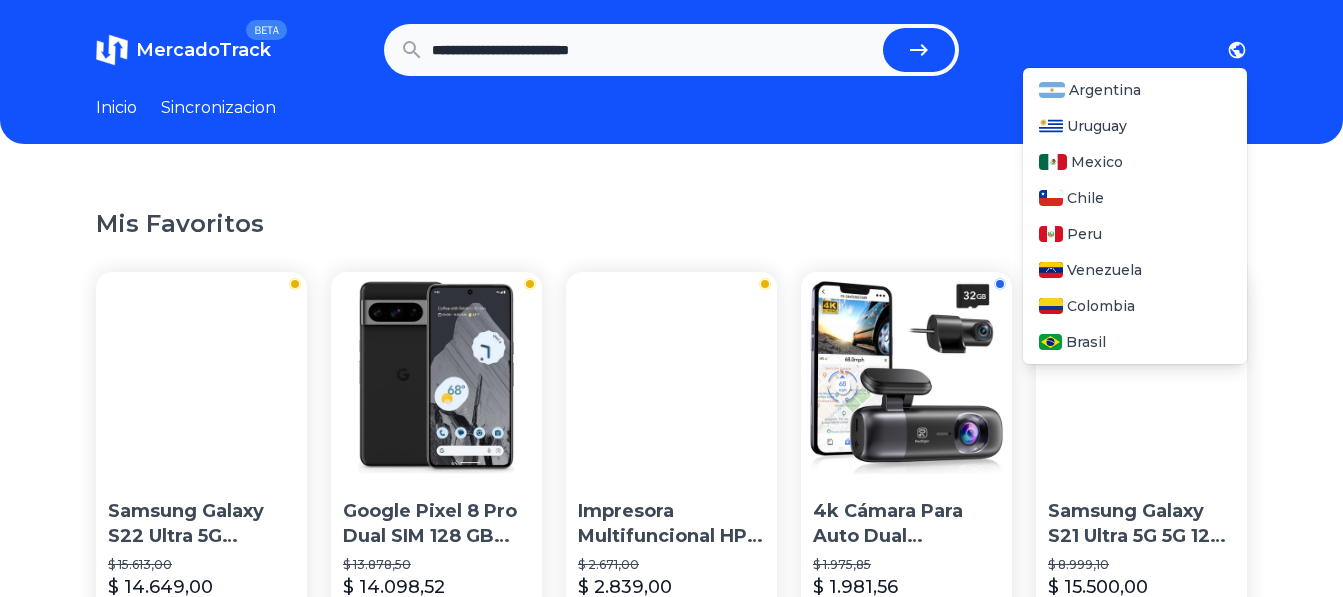 type 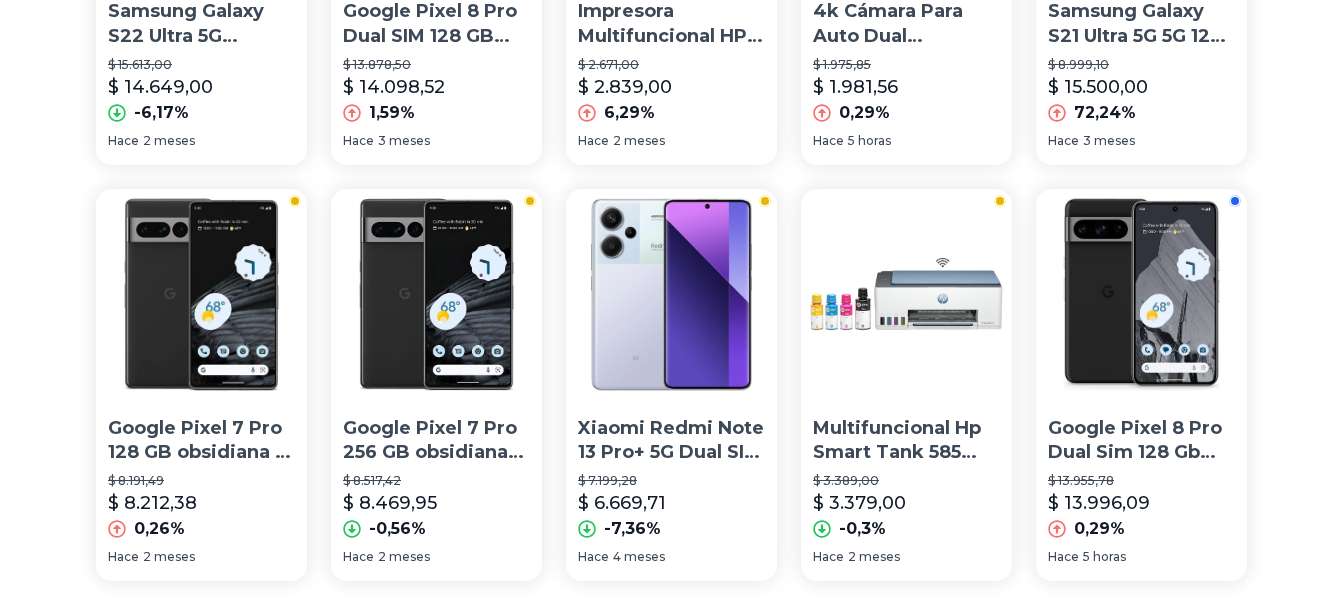 scroll, scrollTop: 0, scrollLeft: 0, axis: both 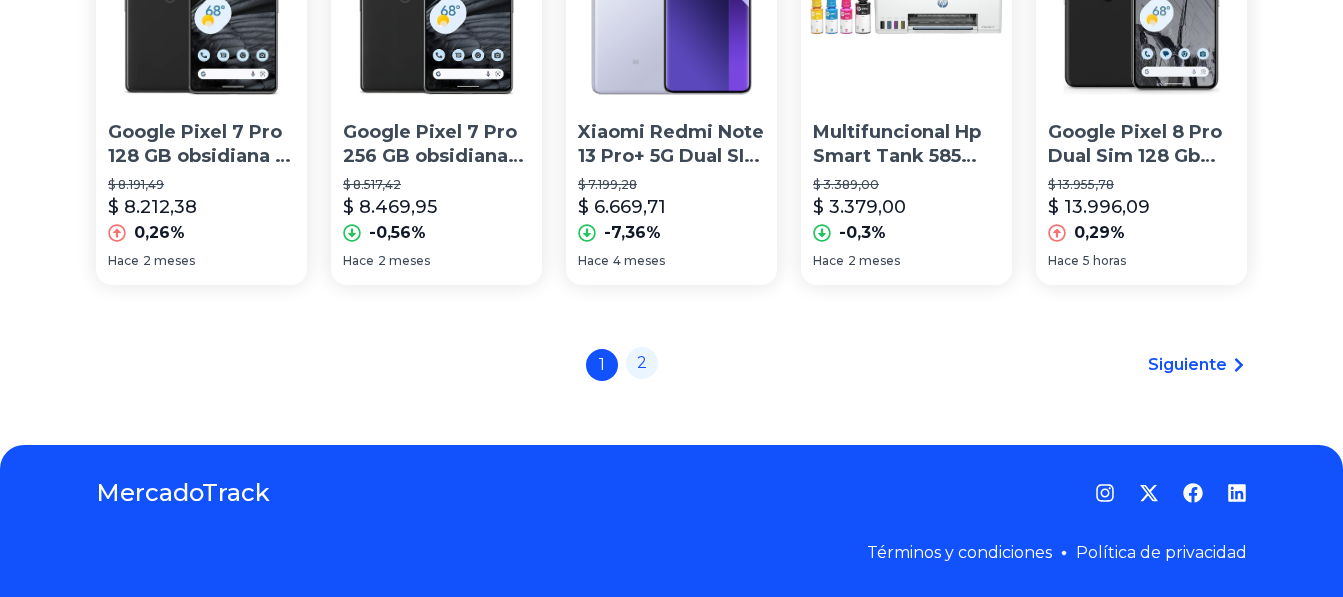 click on "2" at bounding box center [642, 363] 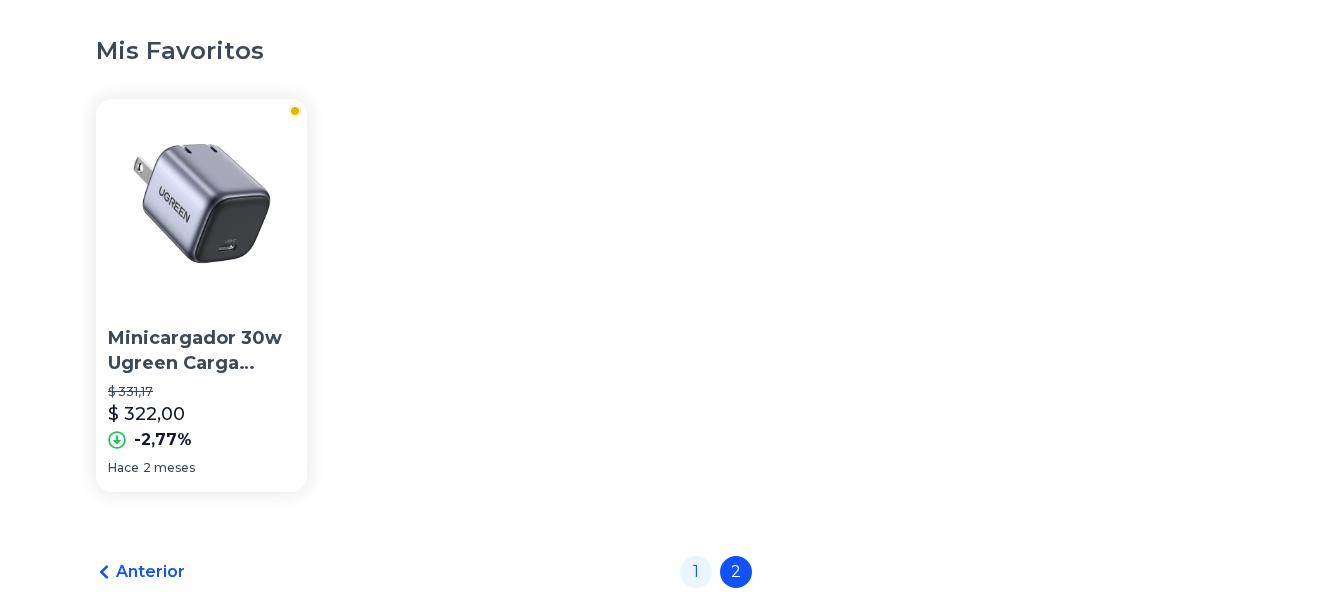 scroll, scrollTop: 200, scrollLeft: 0, axis: vertical 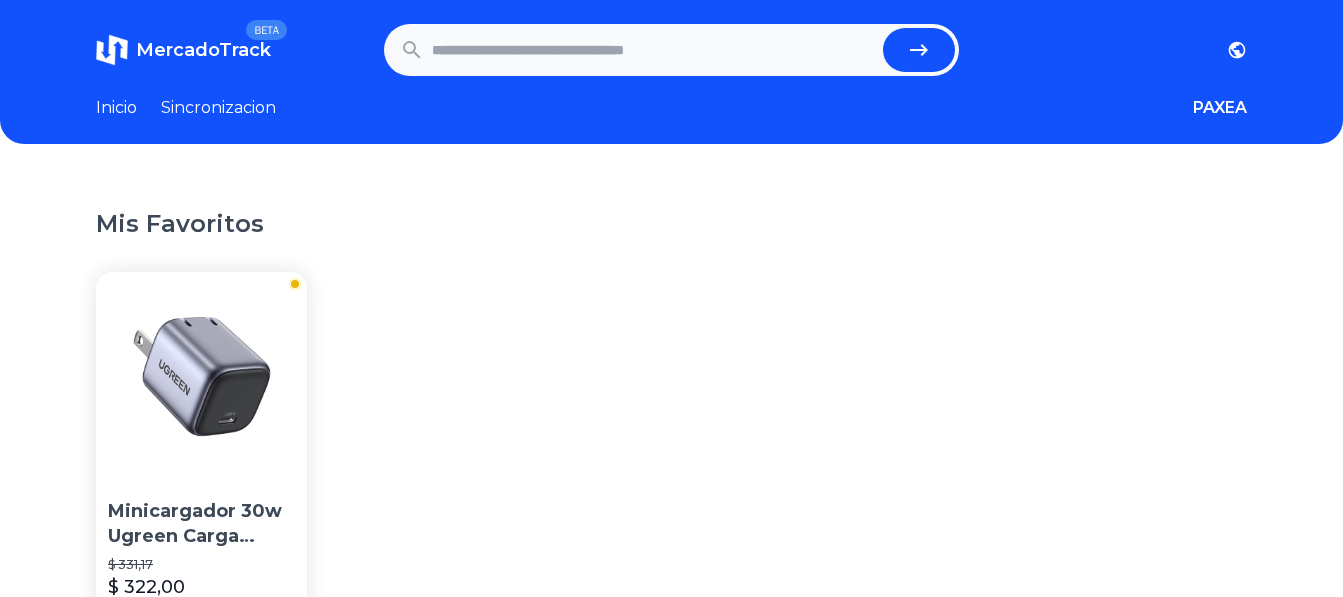 click at bounding box center [654, 50] 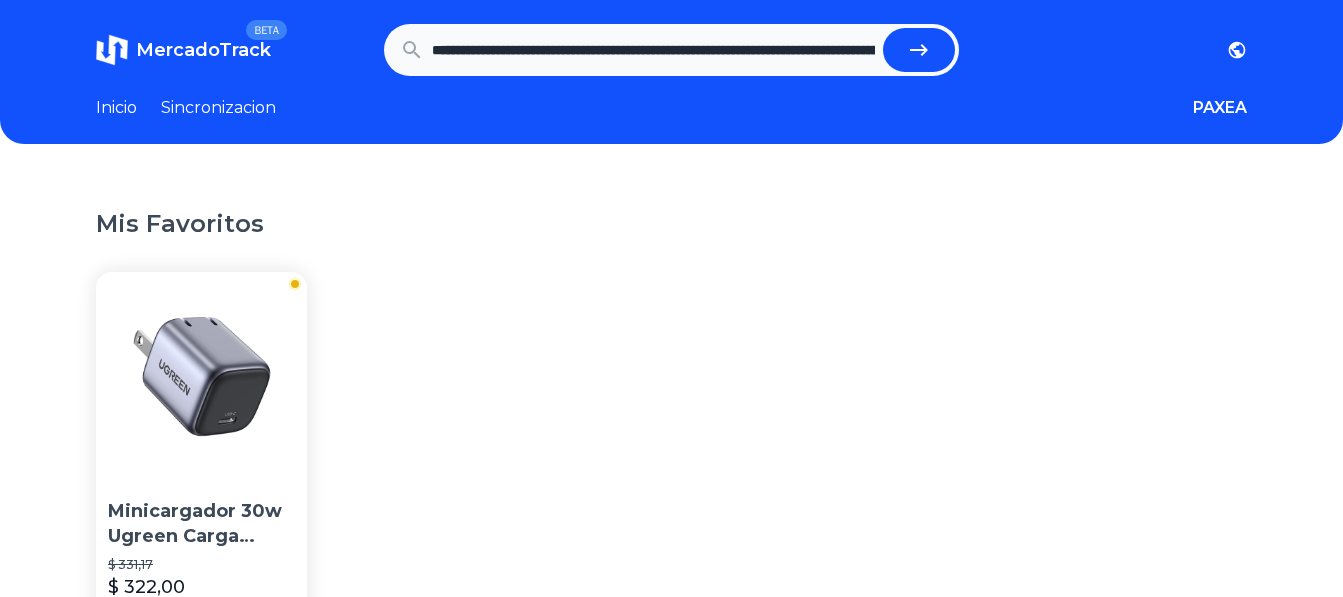 scroll, scrollTop: 0, scrollLeft: 786, axis: horizontal 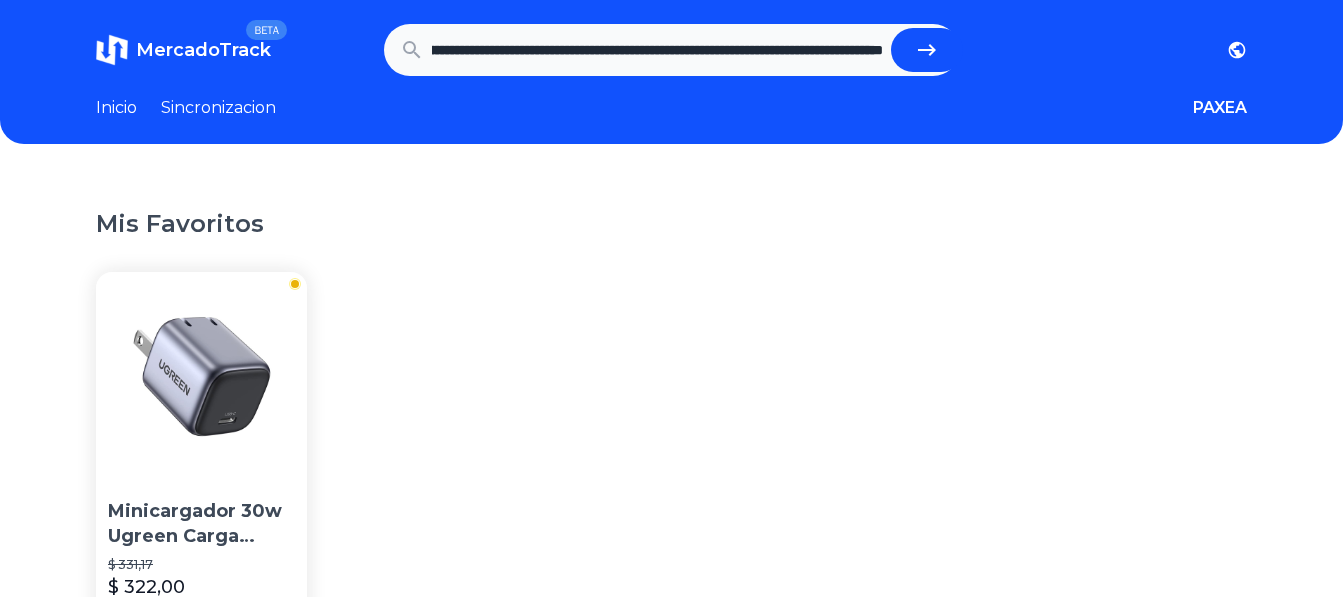 click at bounding box center (927, 50) 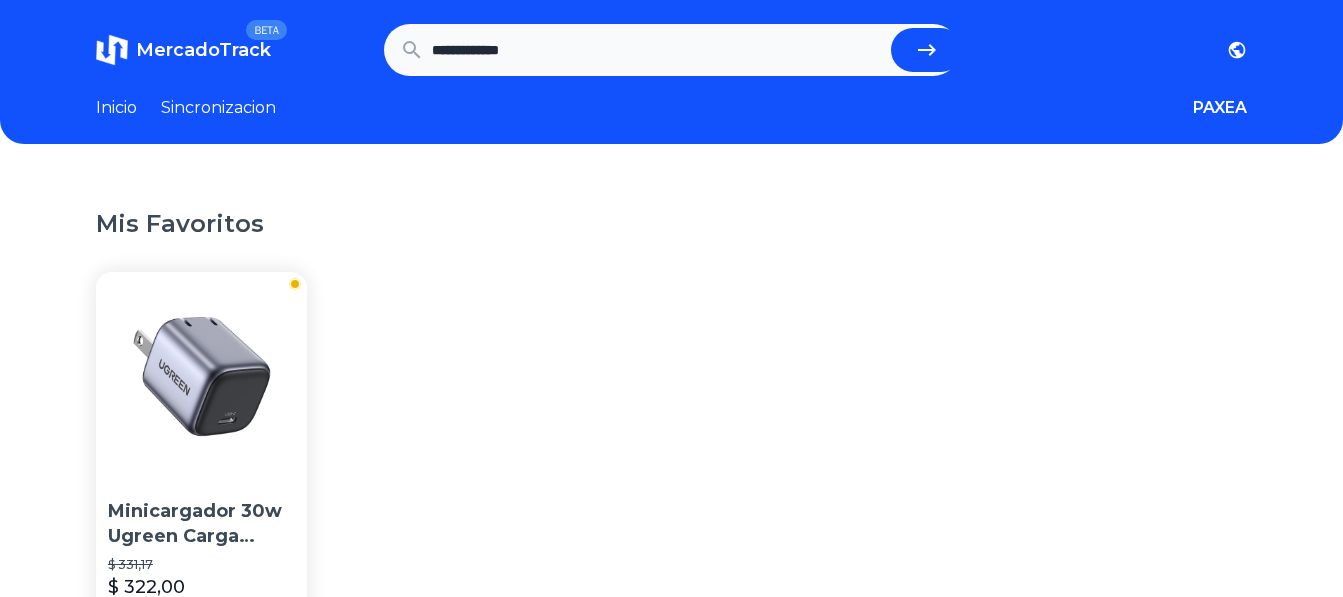 scroll, scrollTop: 0, scrollLeft: 0, axis: both 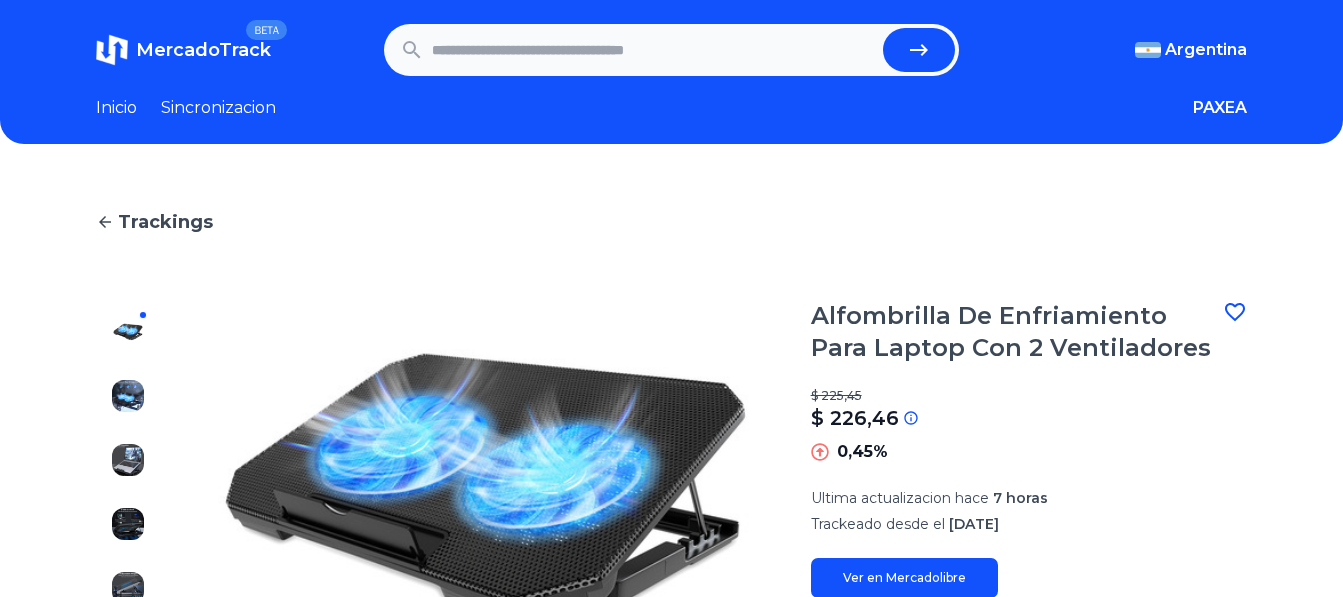 click at bounding box center (654, 50) 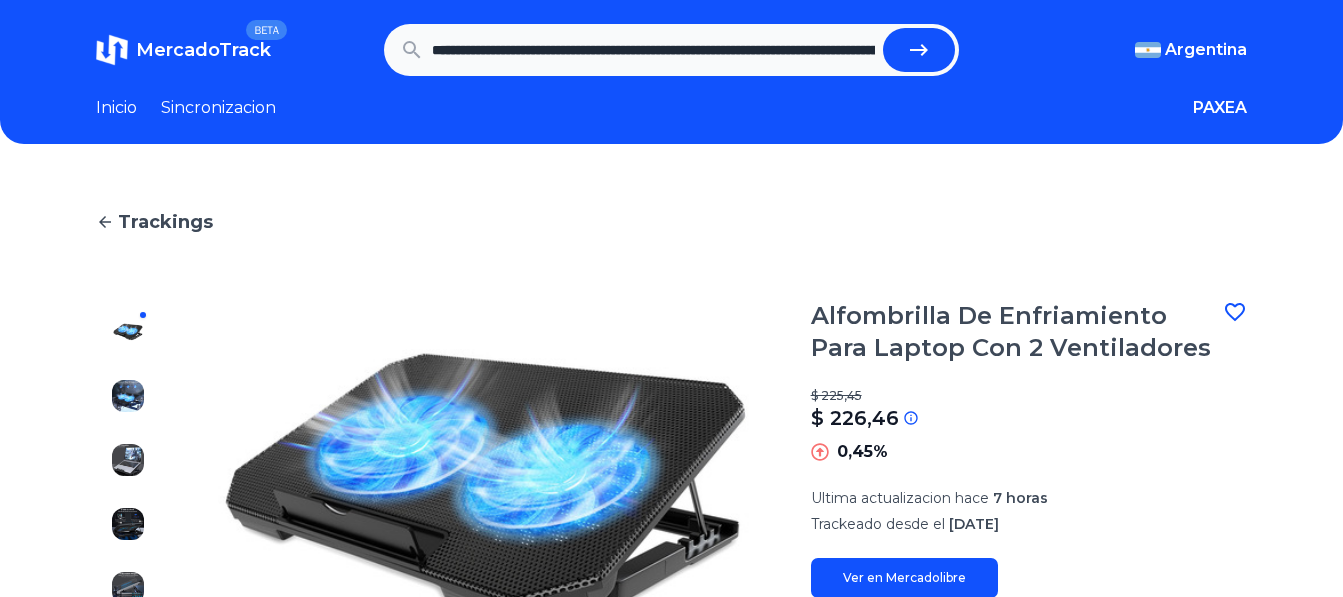 scroll, scrollTop: 0, scrollLeft: 1088, axis: horizontal 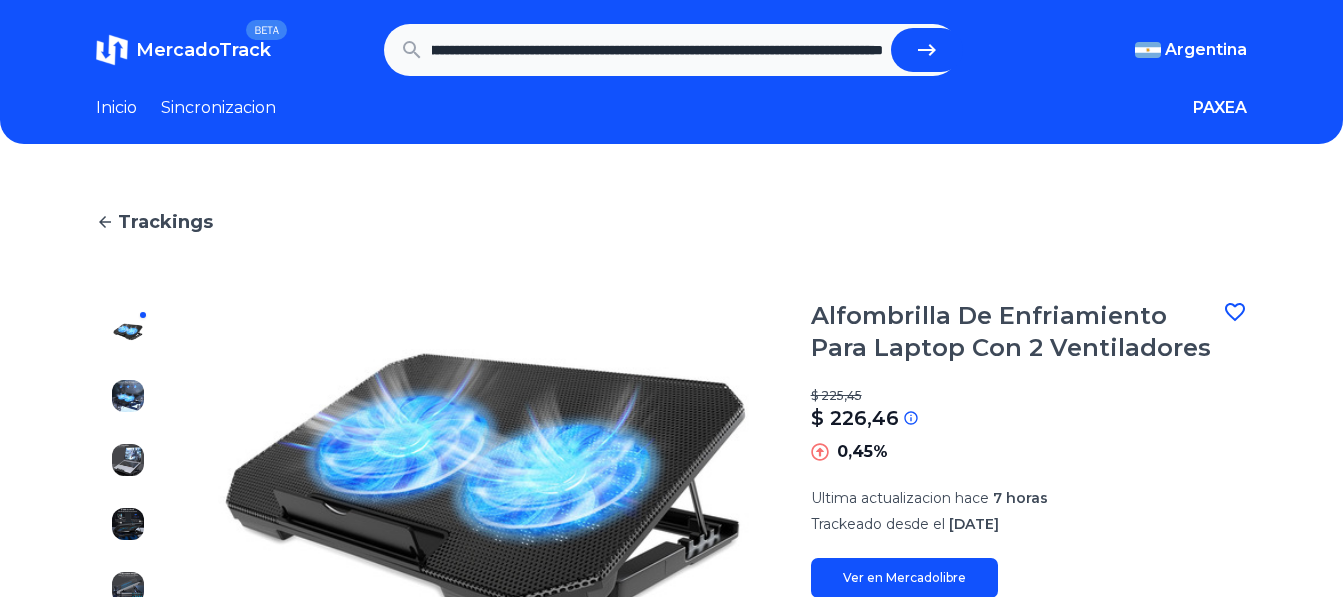 click at bounding box center [927, 50] 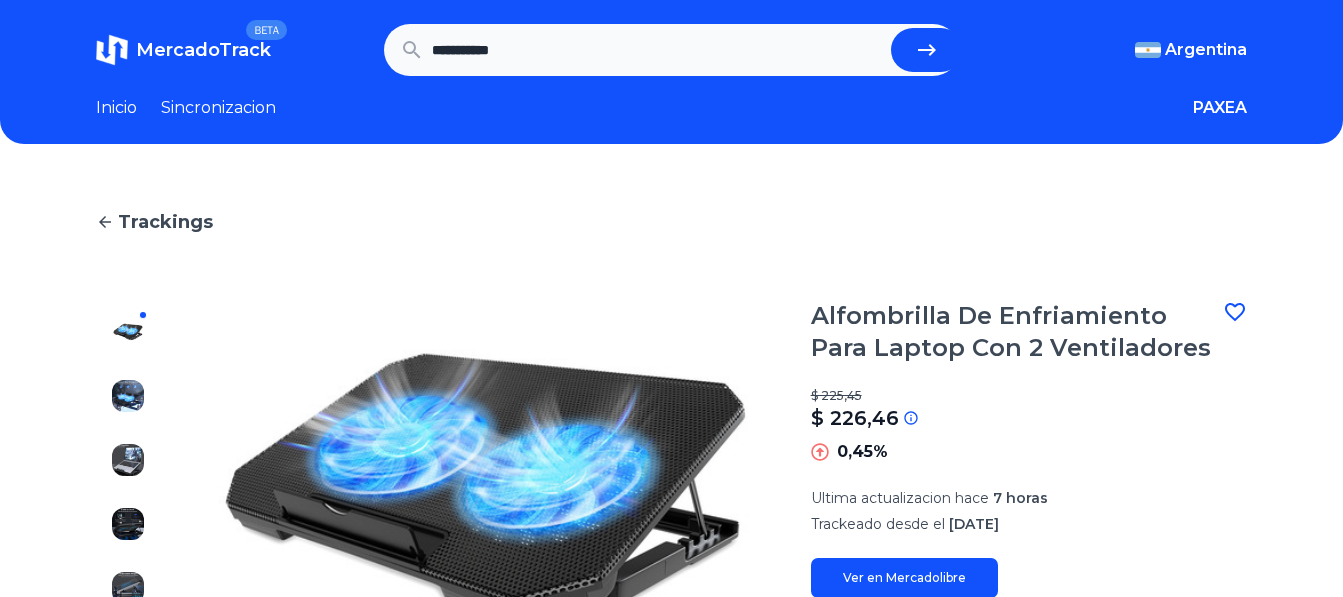 scroll, scrollTop: 0, scrollLeft: 0, axis: both 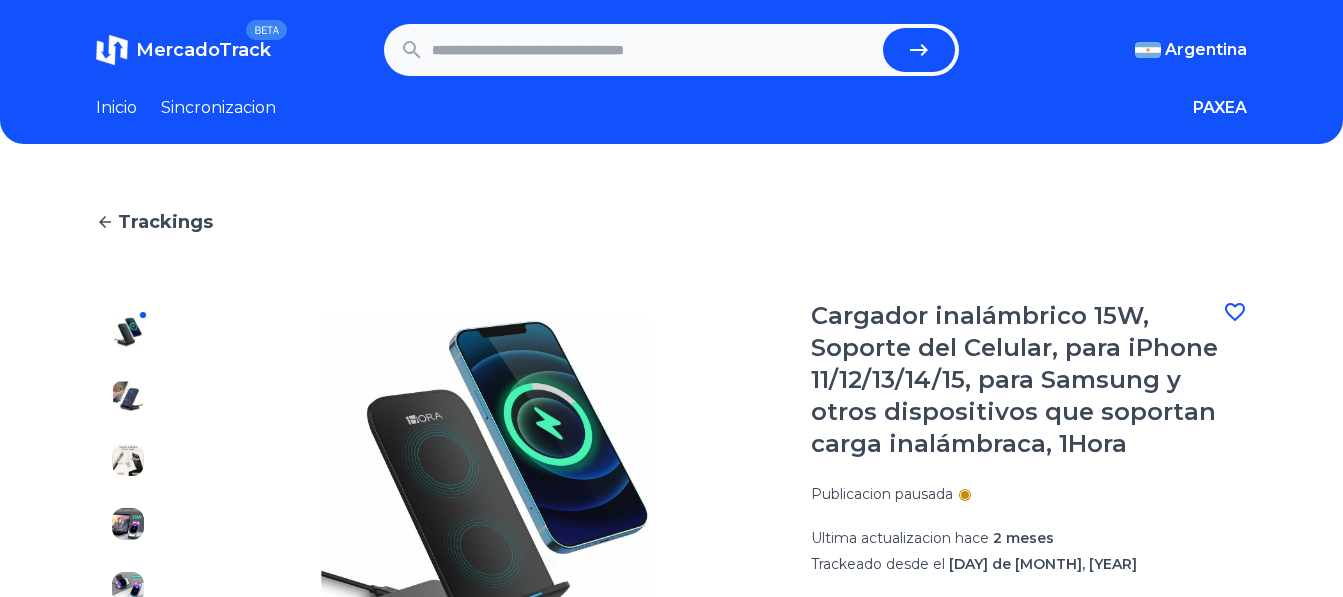 click at bounding box center [654, 50] 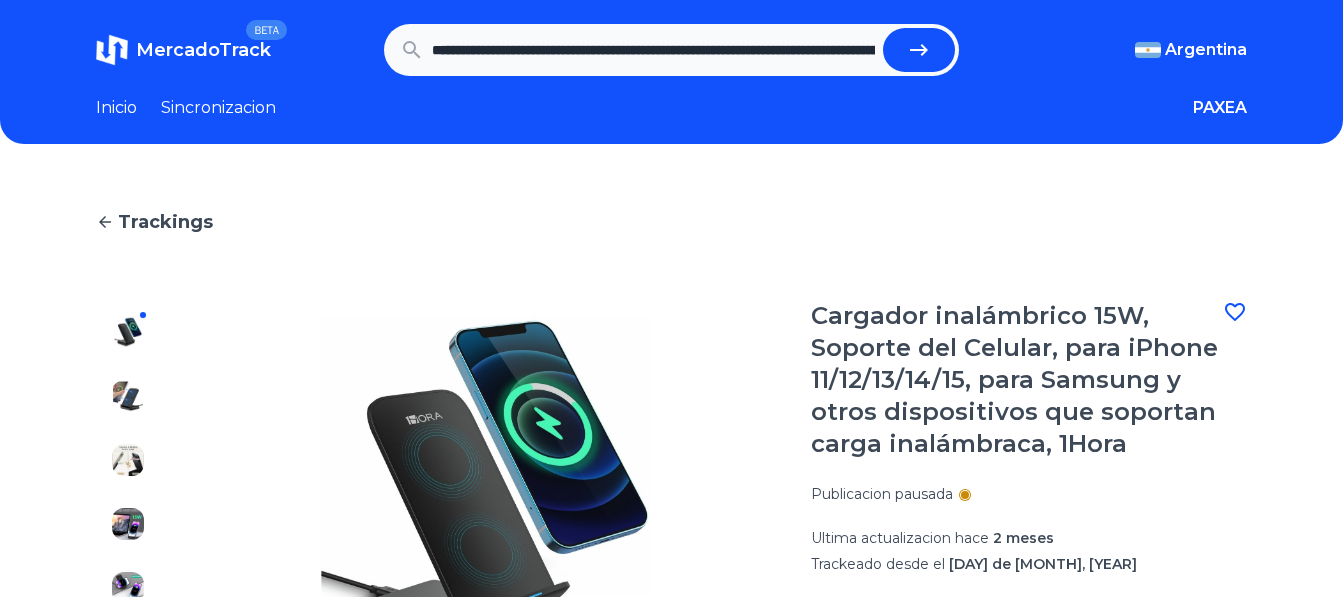 scroll, scrollTop: 0, scrollLeft: 812, axis: horizontal 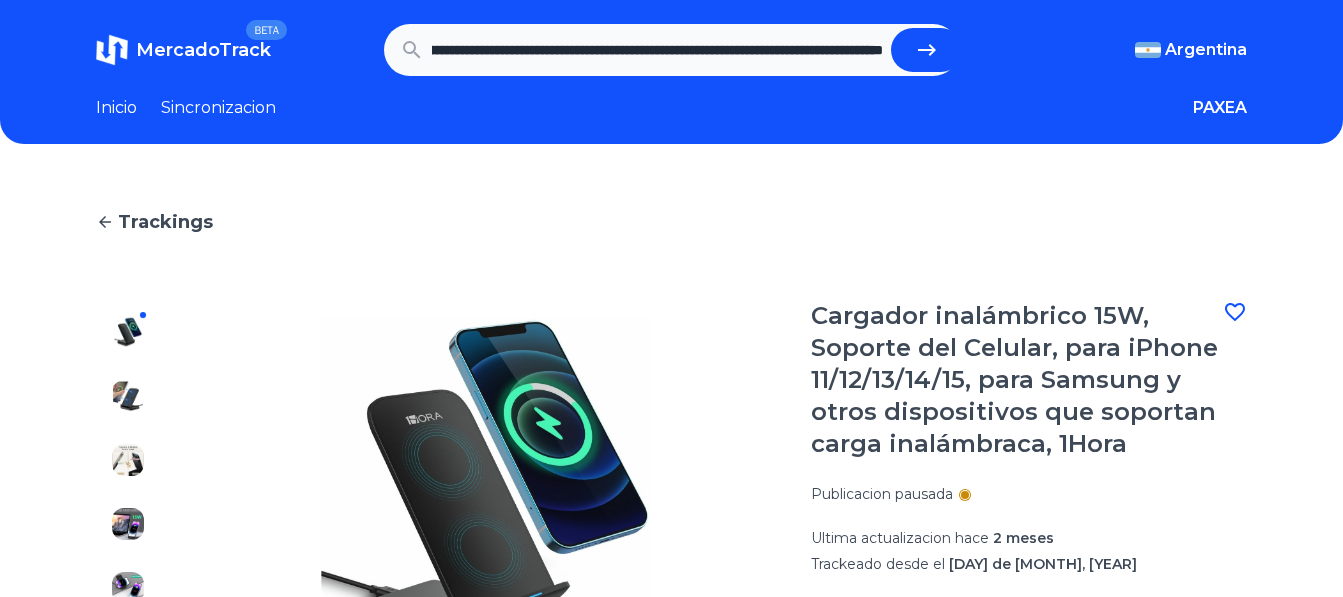 click at bounding box center (927, 50) 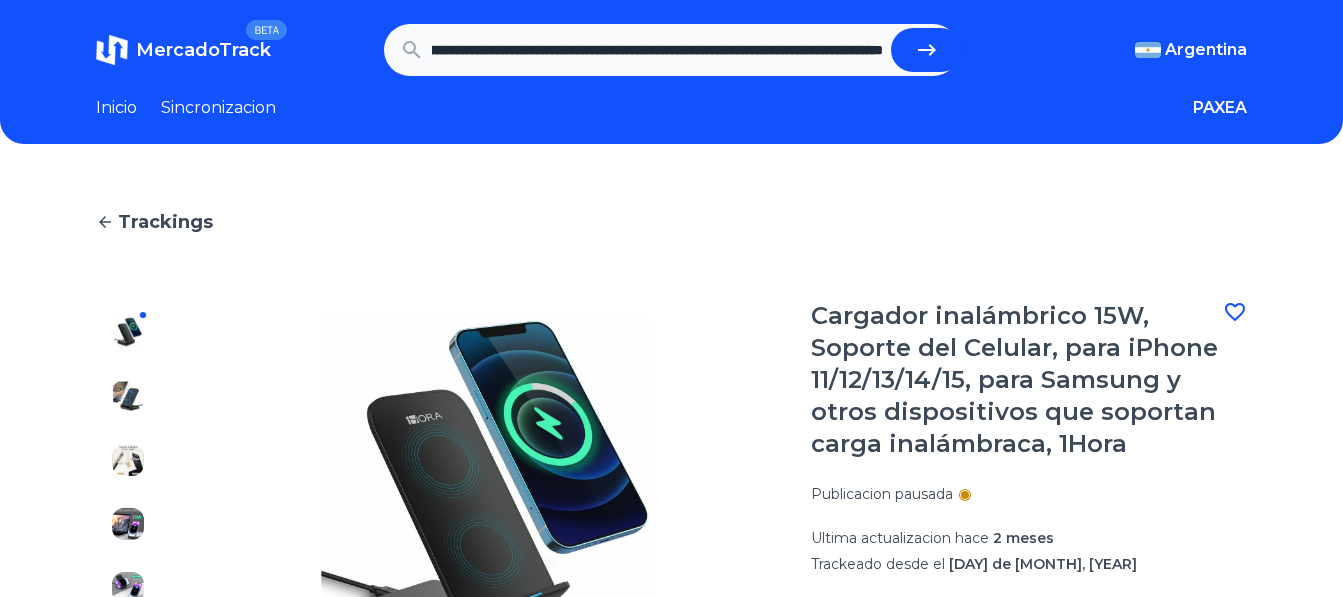 type on "**********" 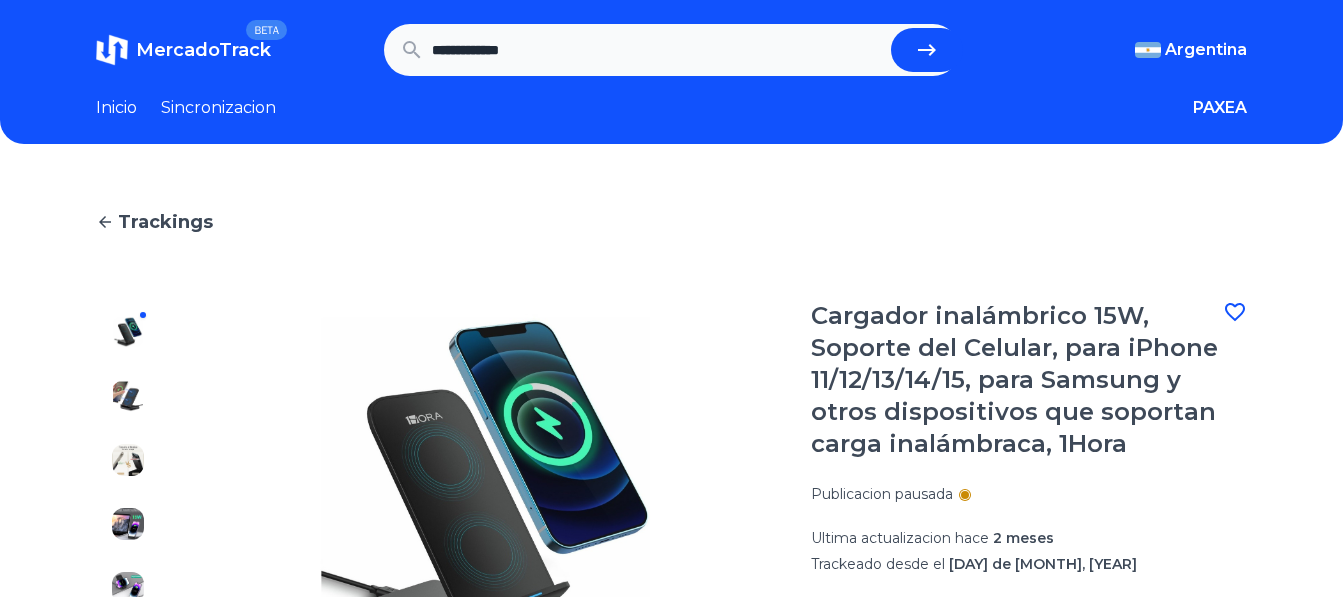 scroll, scrollTop: 0, scrollLeft: 0, axis: both 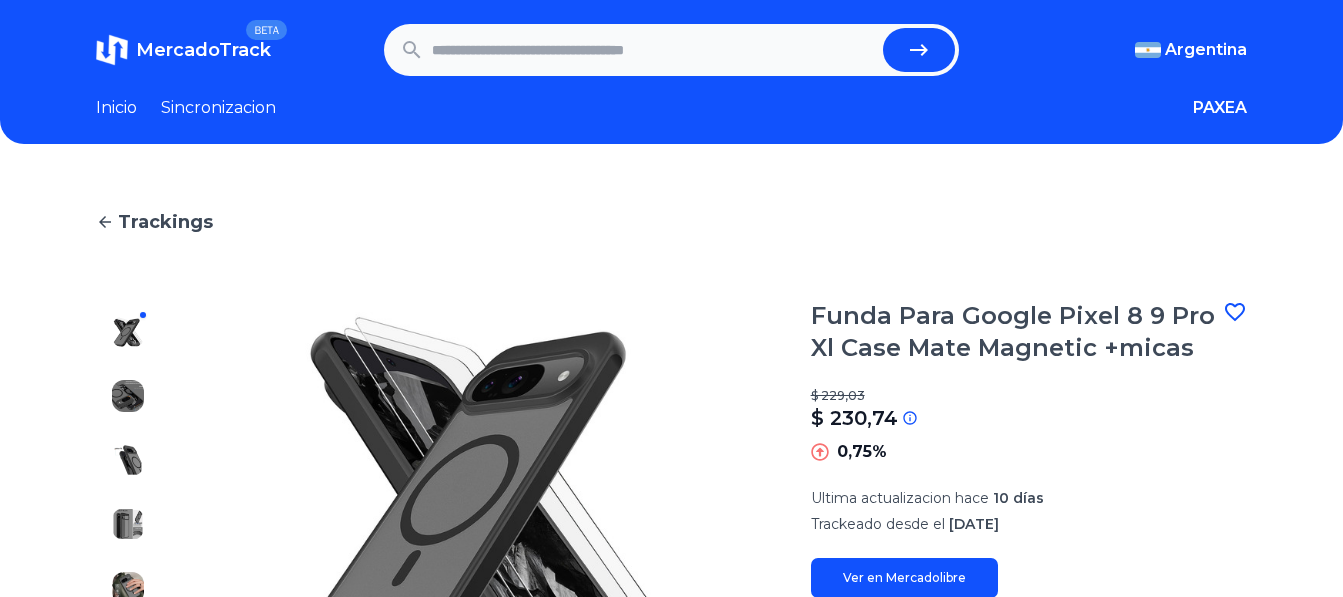 click at bounding box center [654, 50] 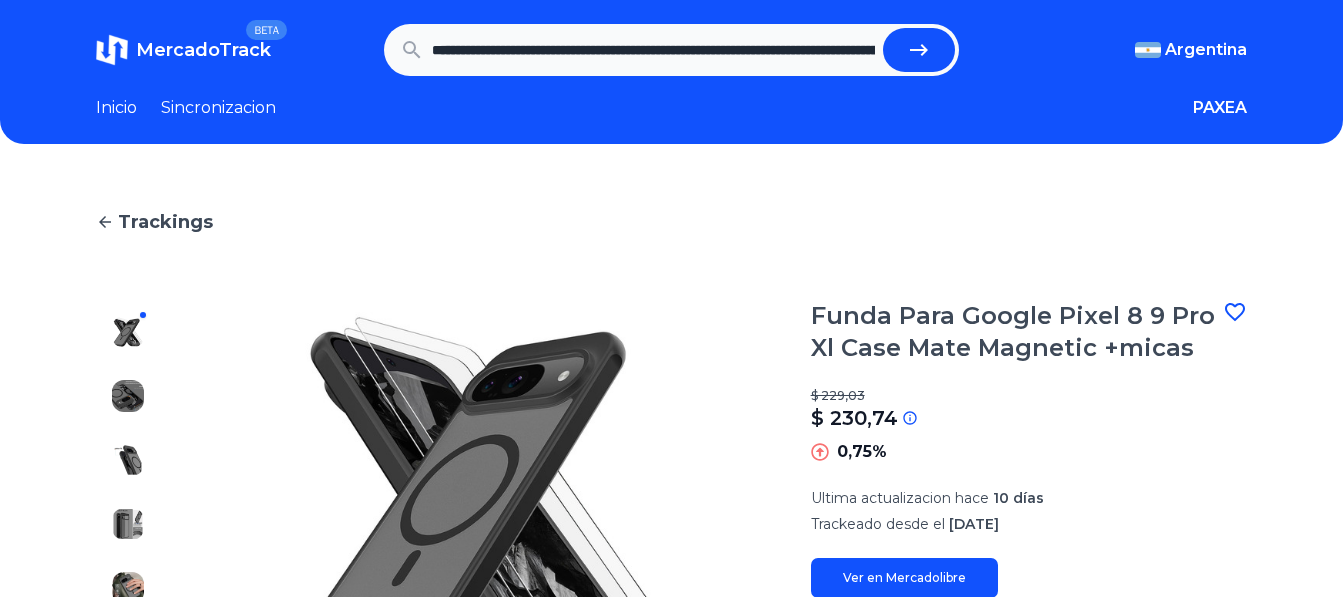 scroll, scrollTop: 0, scrollLeft: 1268, axis: horizontal 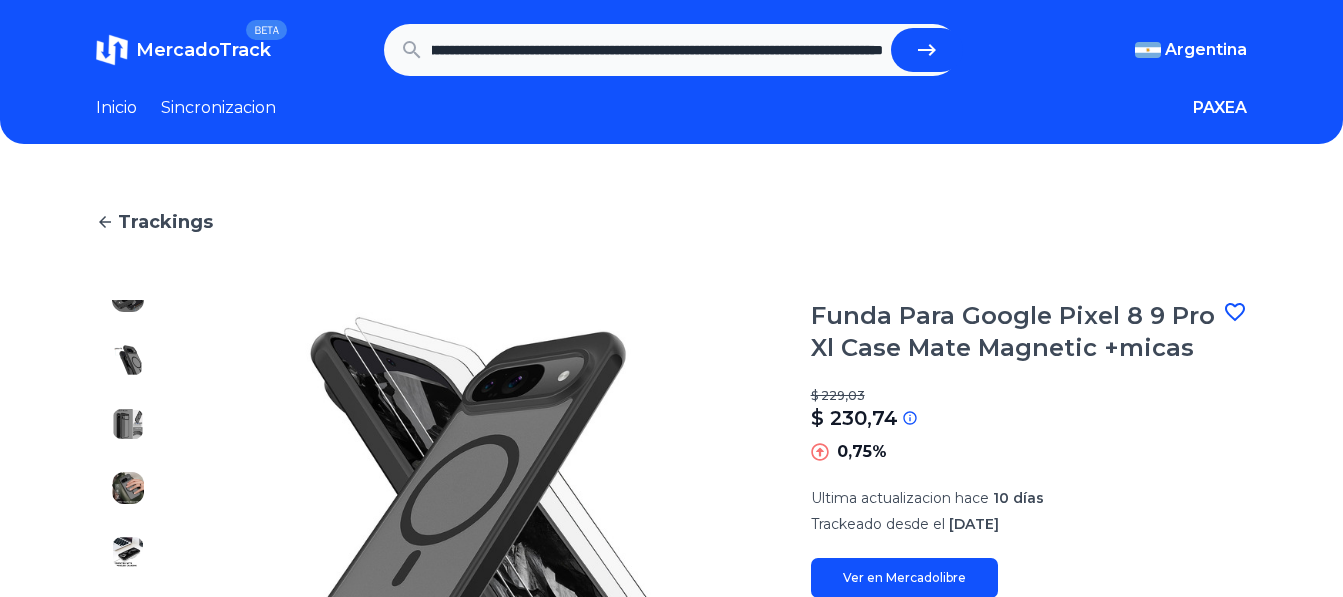 click at bounding box center [128, 360] 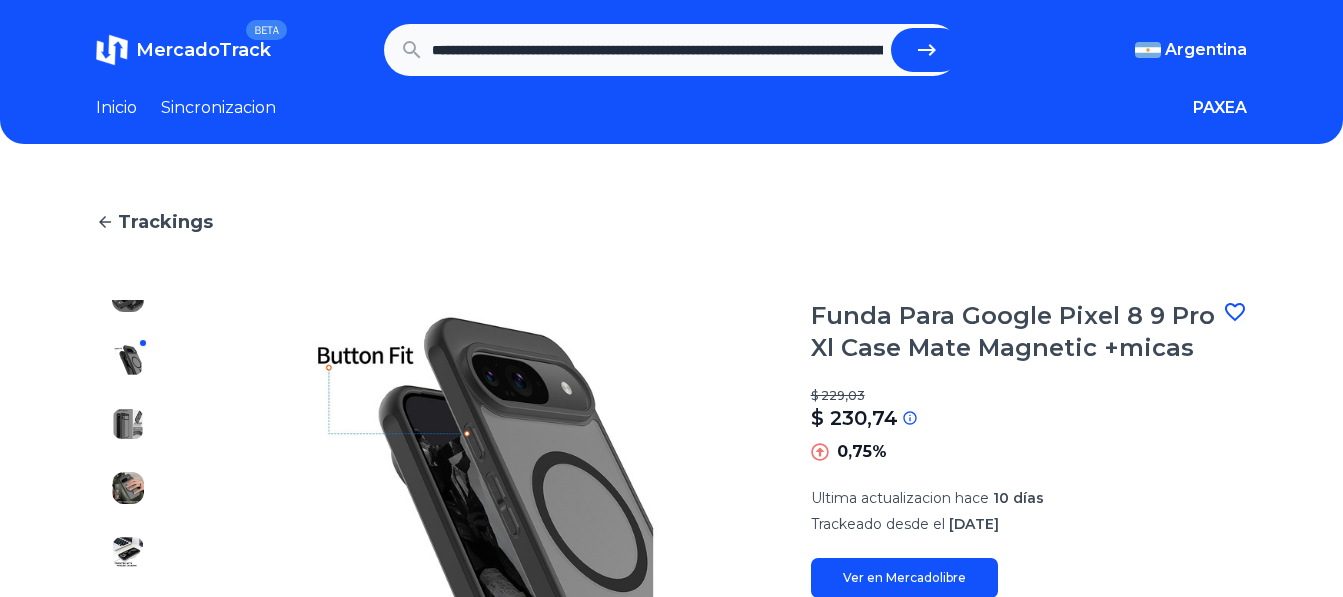 click at bounding box center [128, 488] 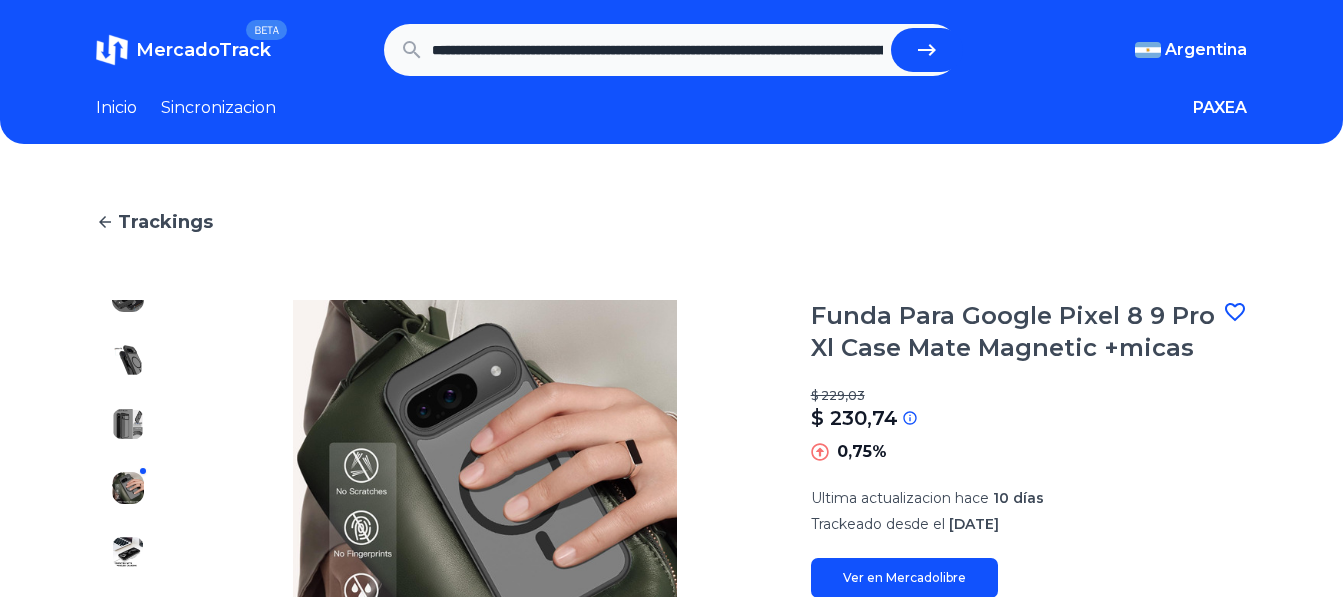 click 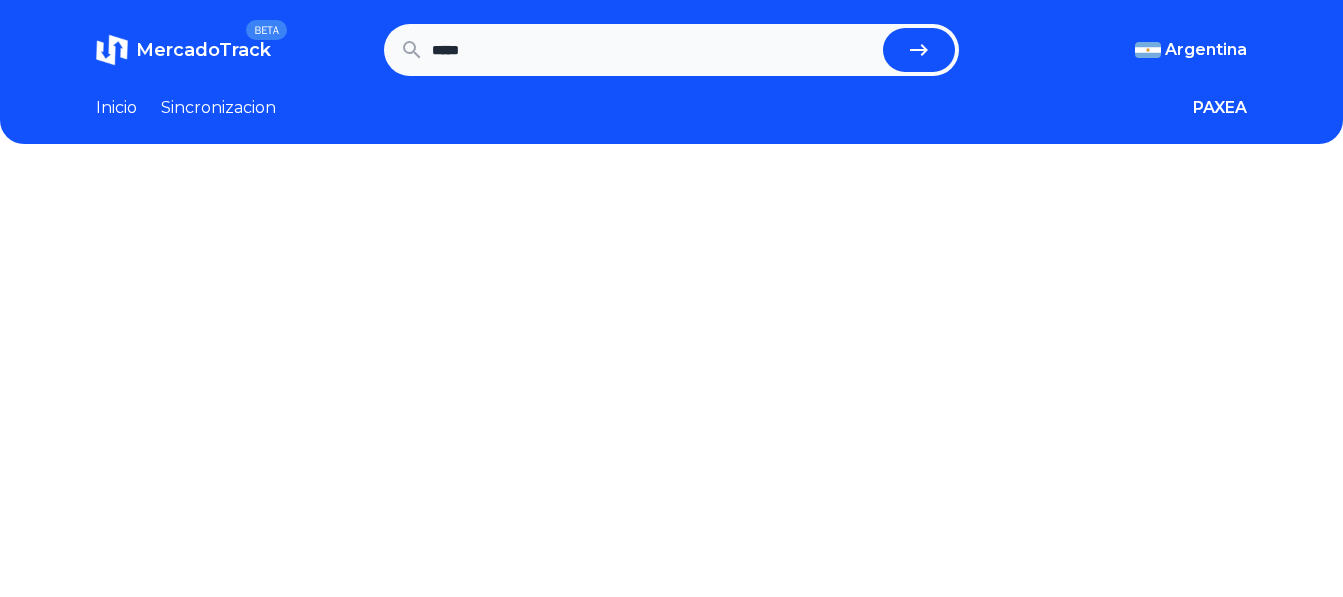 scroll, scrollTop: 0, scrollLeft: 0, axis: both 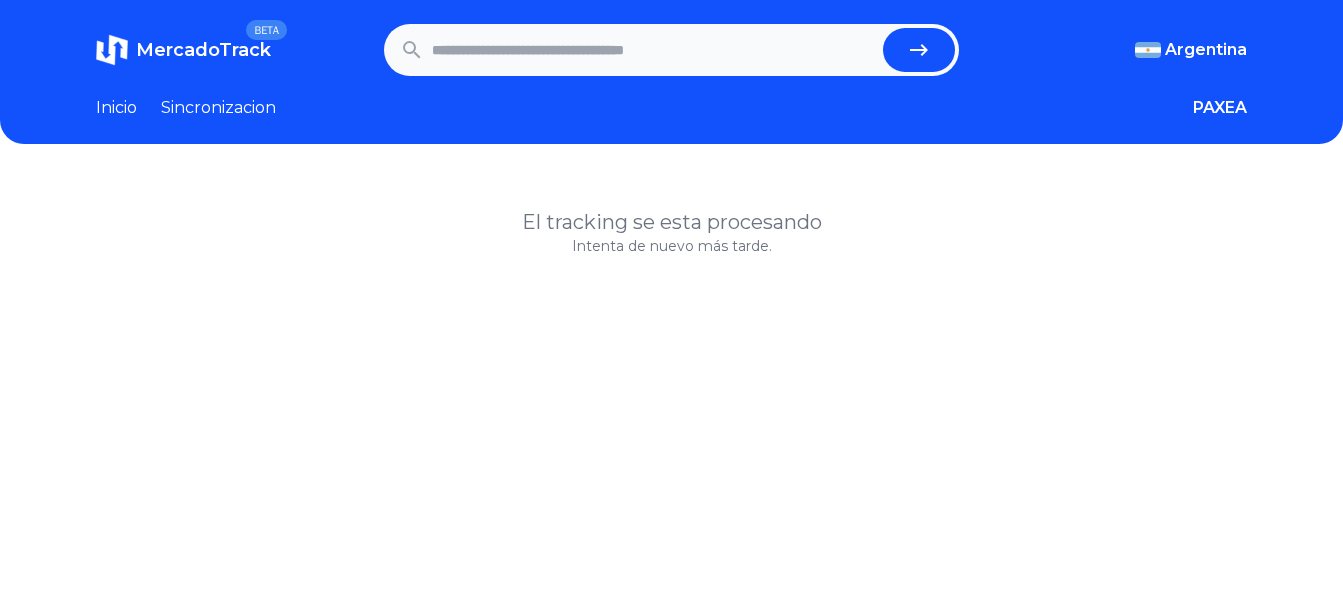 click at bounding box center (654, 50) 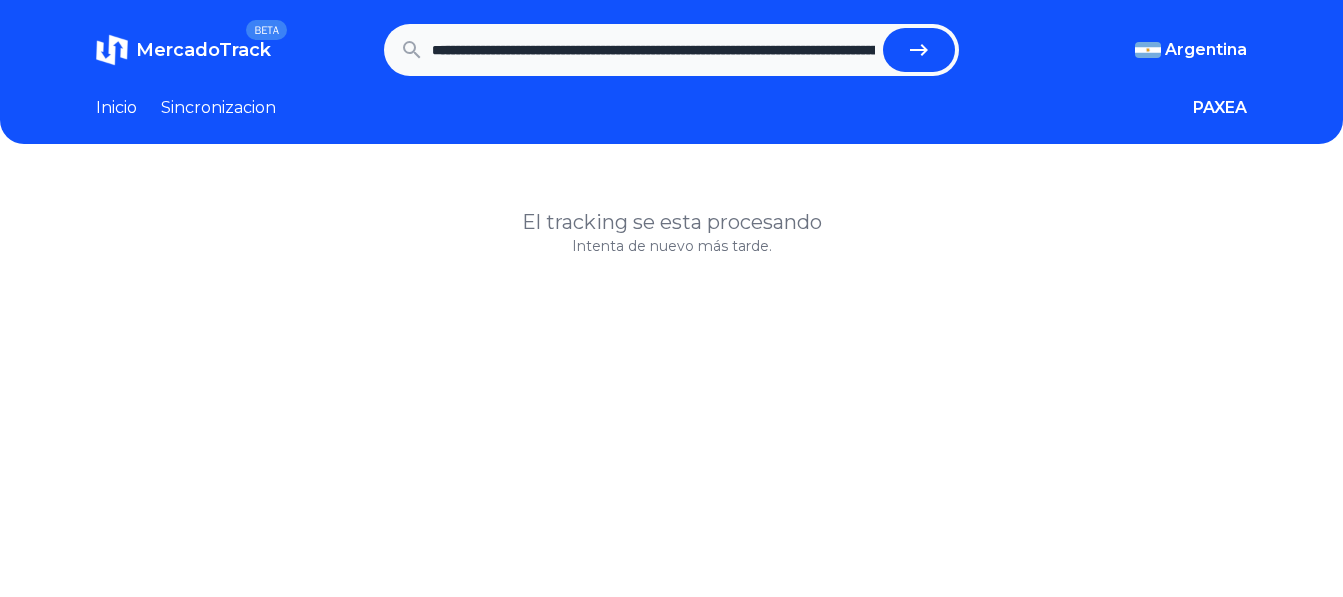 scroll, scrollTop: 0, scrollLeft: 1268, axis: horizontal 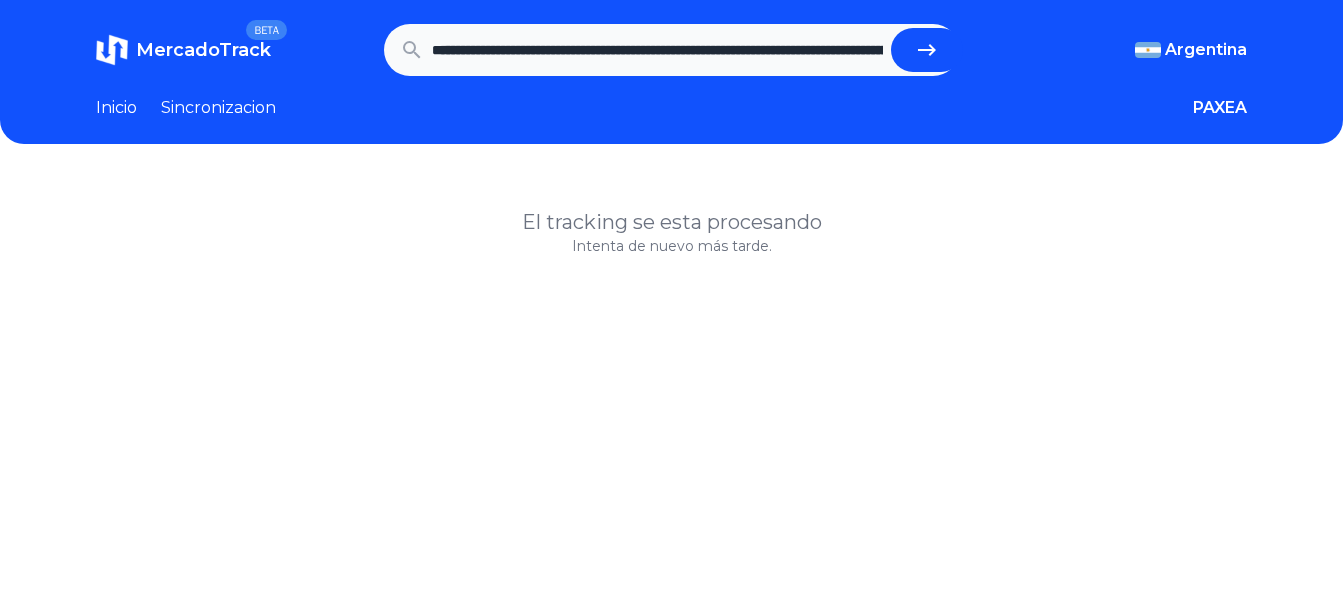 click at bounding box center (927, 50) 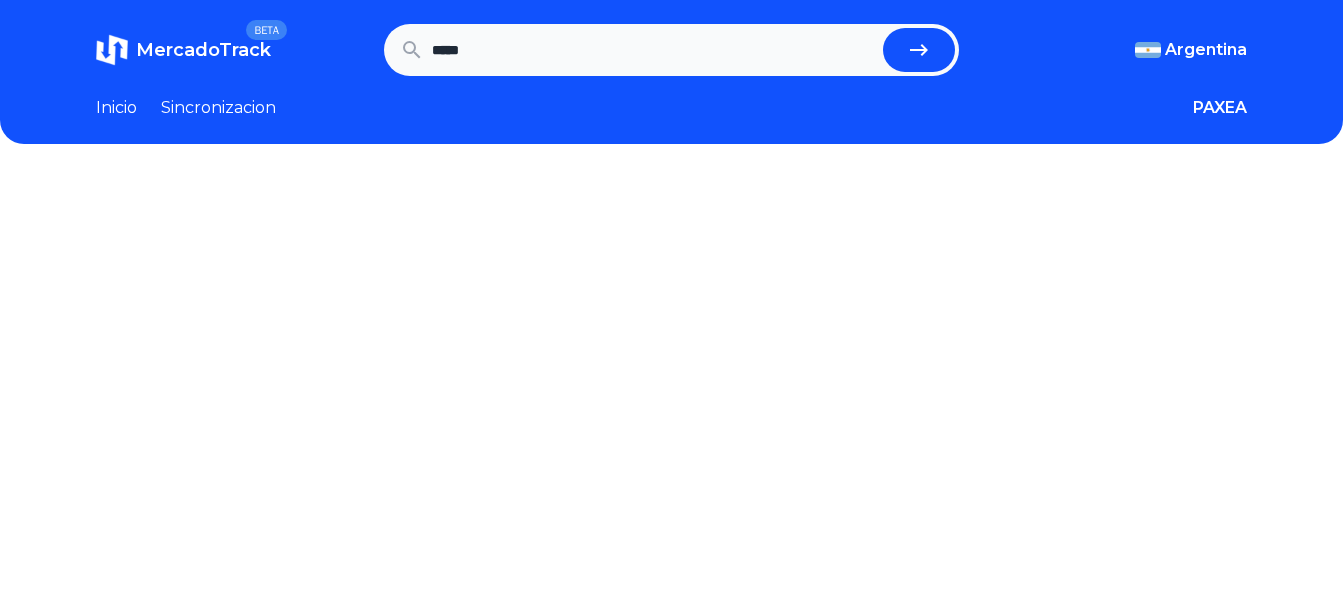 scroll, scrollTop: 0, scrollLeft: 0, axis: both 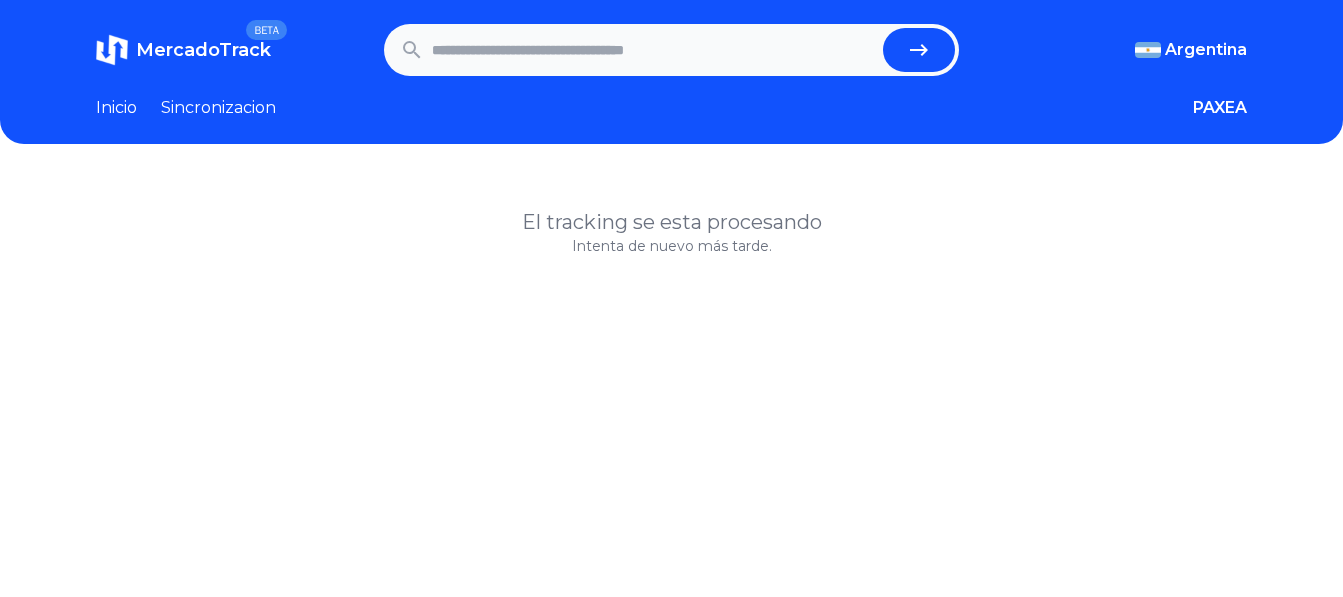 click at bounding box center [654, 50] 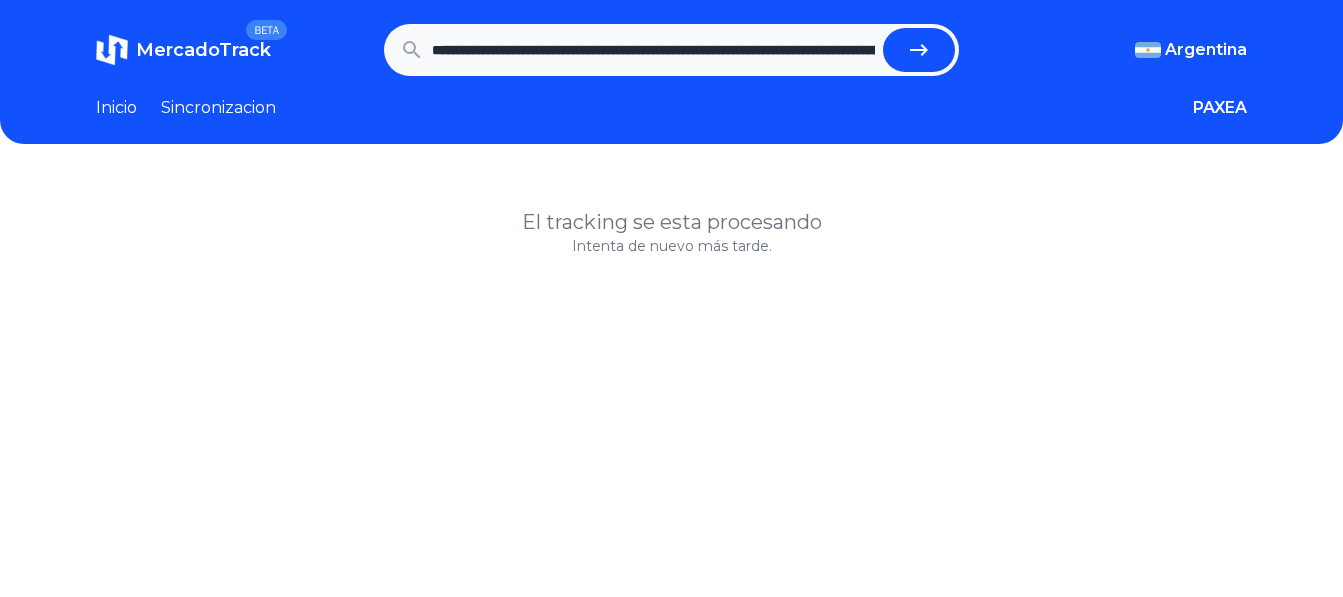 scroll, scrollTop: 0, scrollLeft: 1189, axis: horizontal 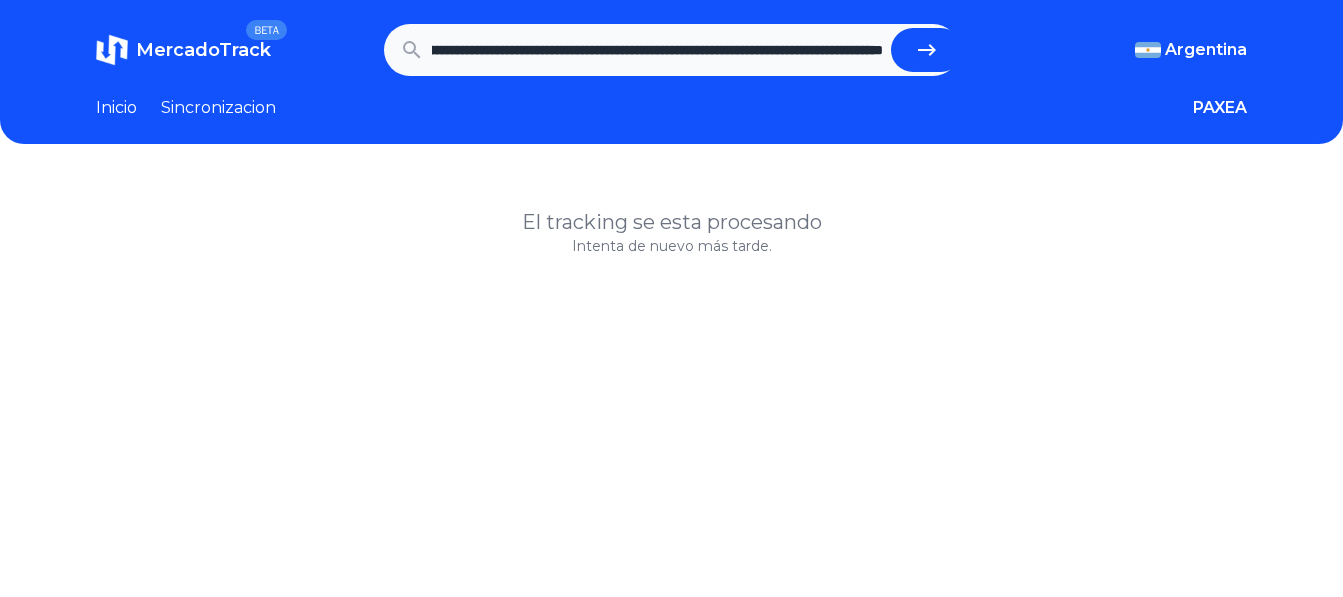 click at bounding box center (927, 50) 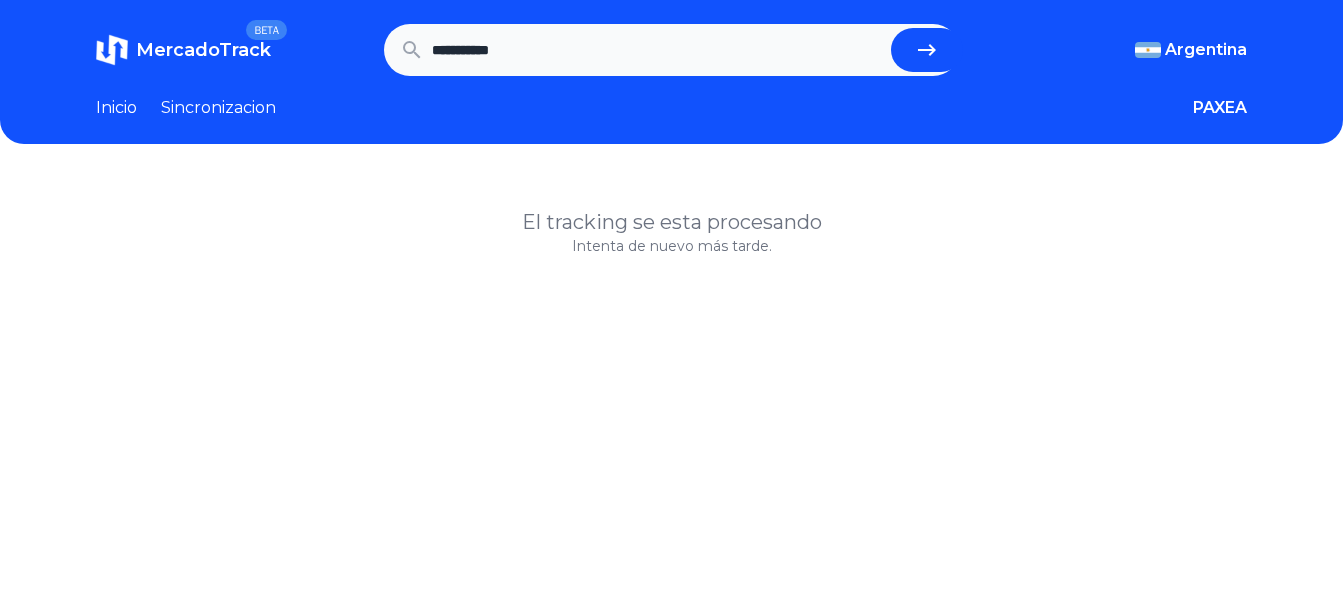 scroll, scrollTop: 0, scrollLeft: 0, axis: both 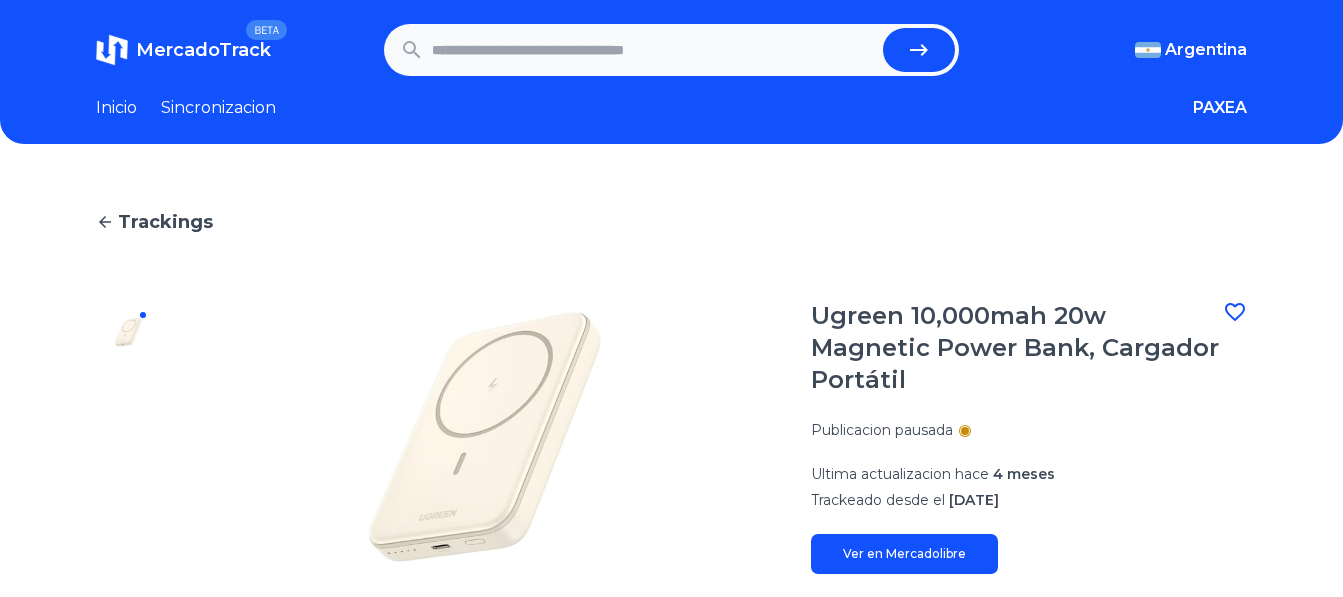 click at bounding box center (654, 50) 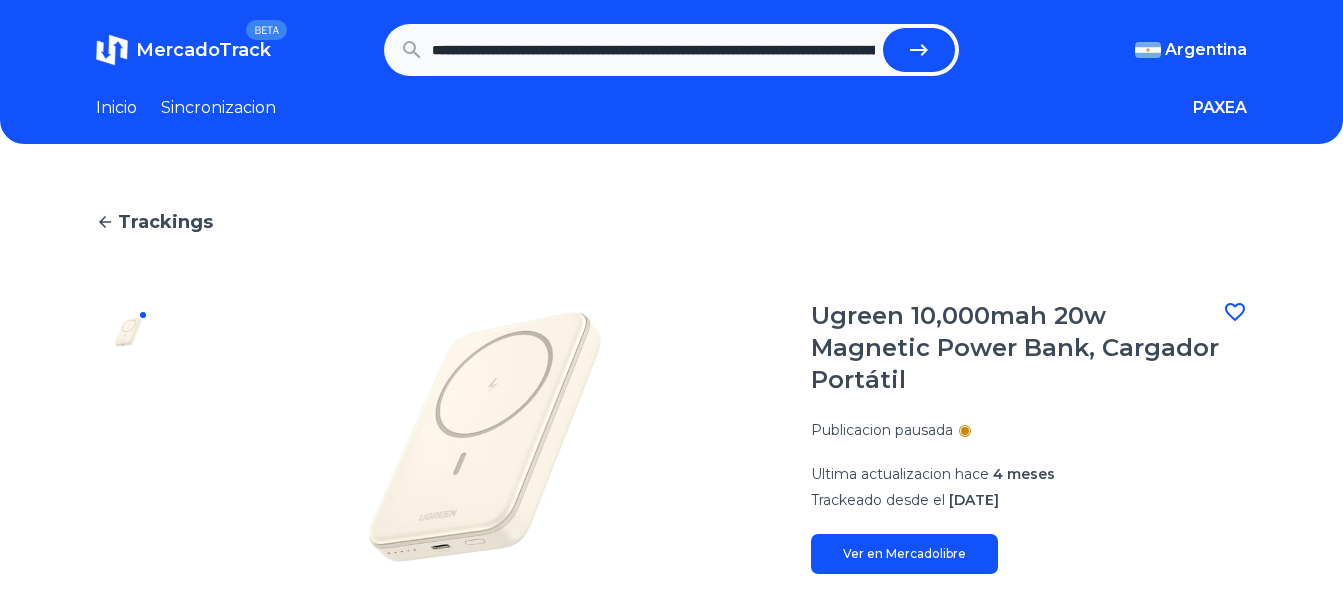 scroll, scrollTop: 0, scrollLeft: 1128, axis: horizontal 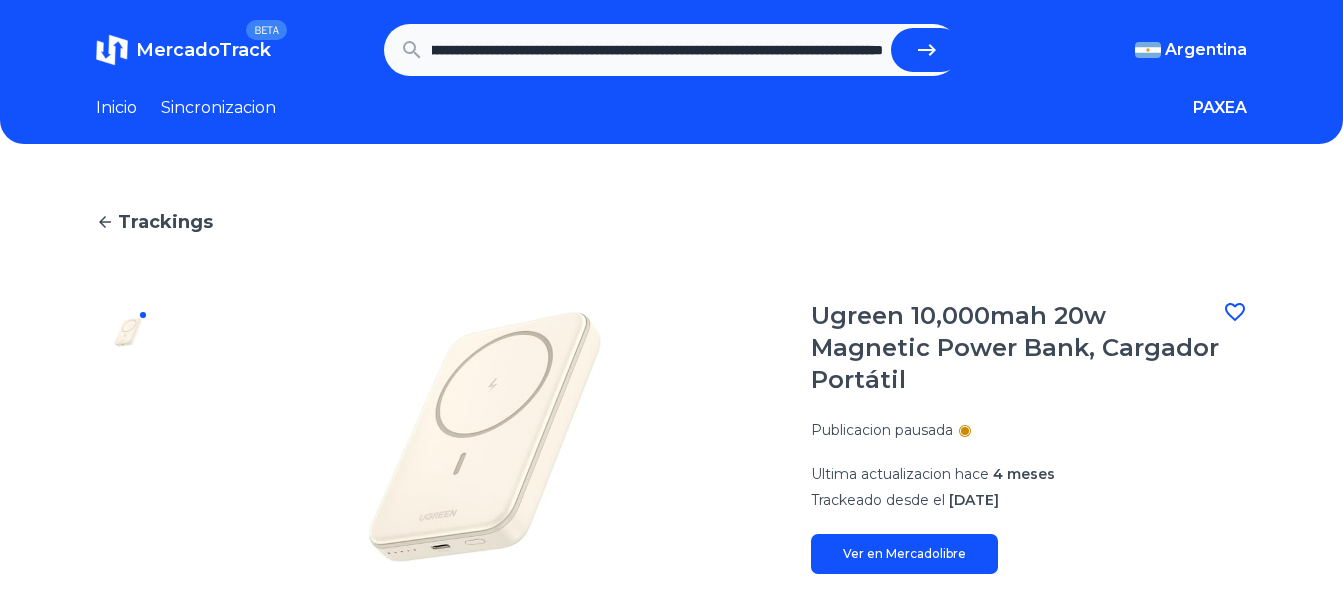 click at bounding box center [927, 50] 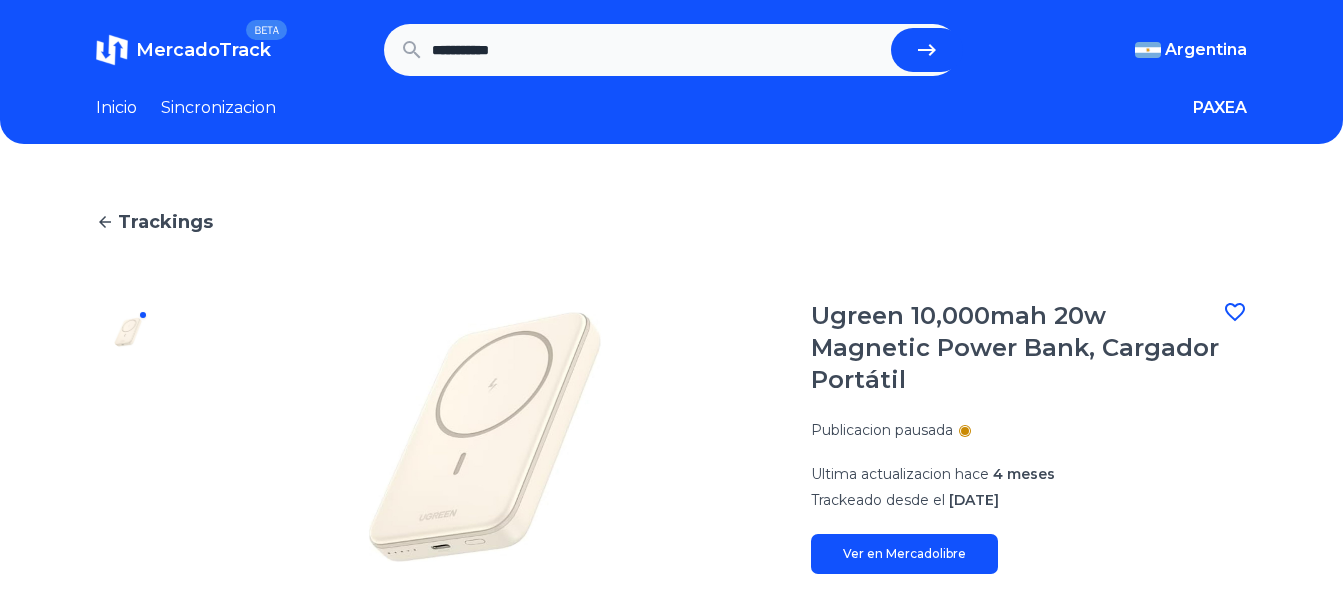 scroll, scrollTop: 0, scrollLeft: 0, axis: both 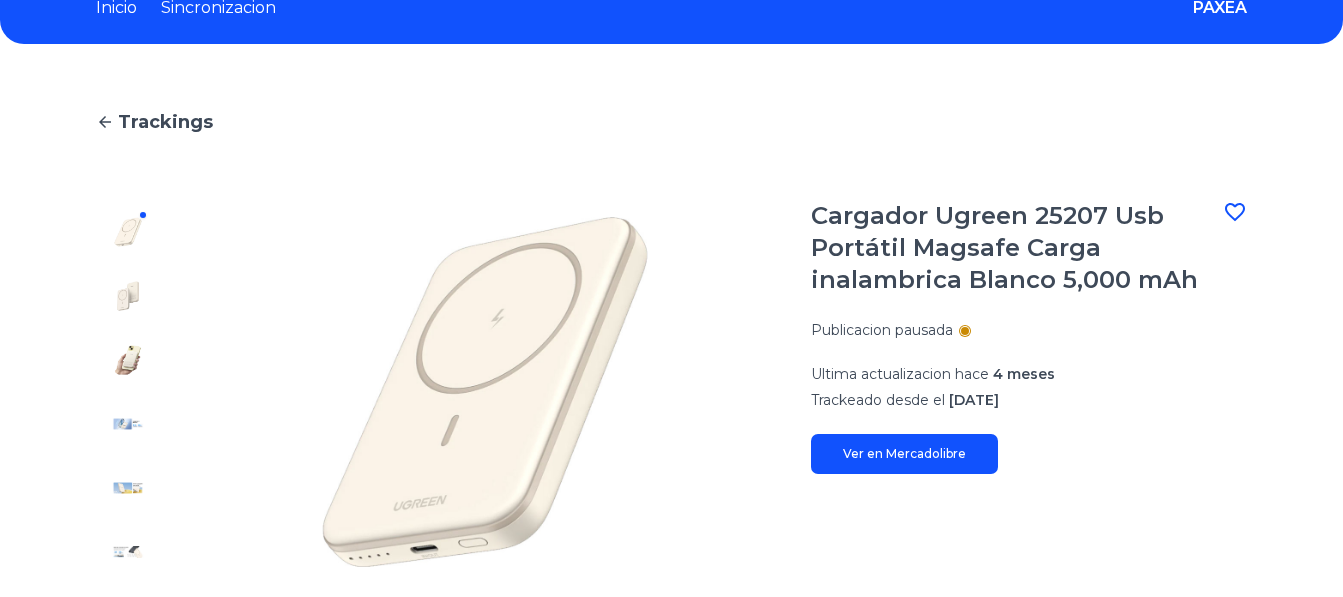 click at bounding box center [128, 296] 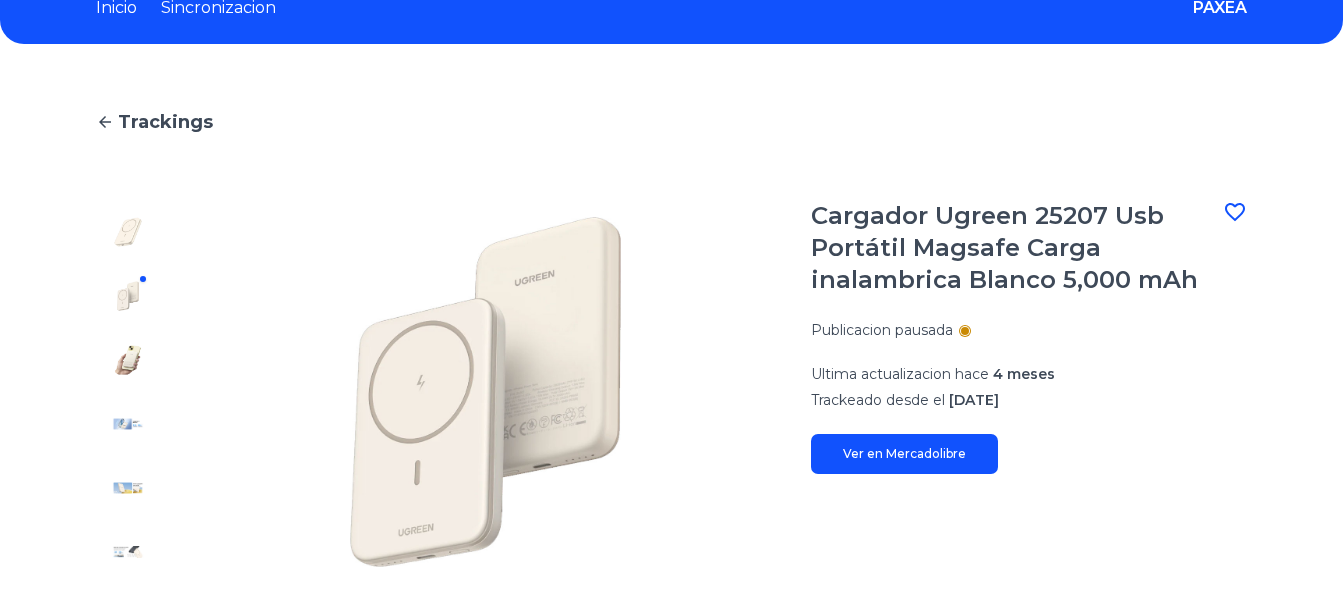 drag, startPoint x: 134, startPoint y: 362, endPoint x: 136, endPoint y: 373, distance: 11.18034 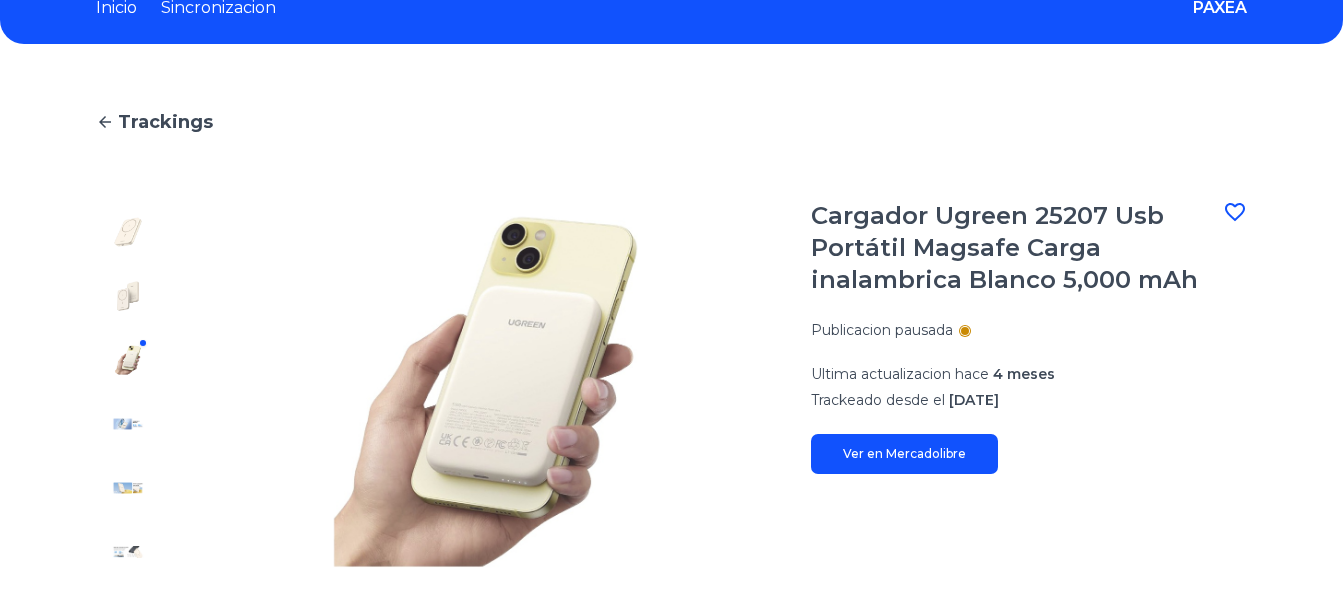 click at bounding box center (128, 424) 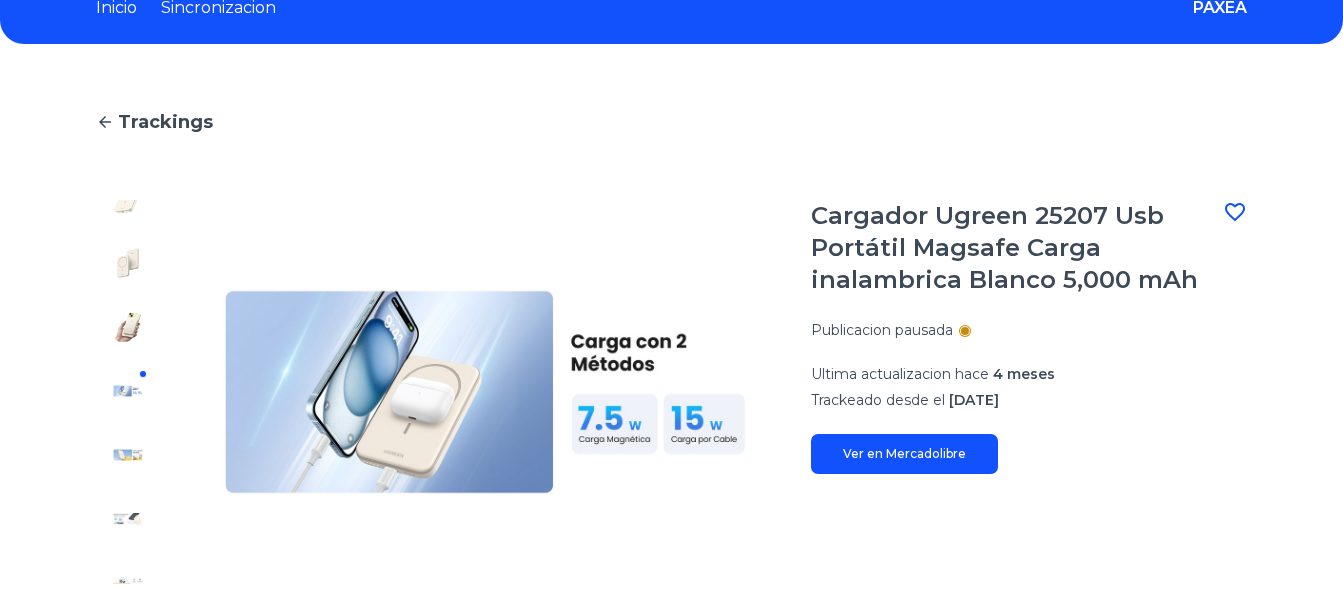 scroll, scrollTop: 64, scrollLeft: 0, axis: vertical 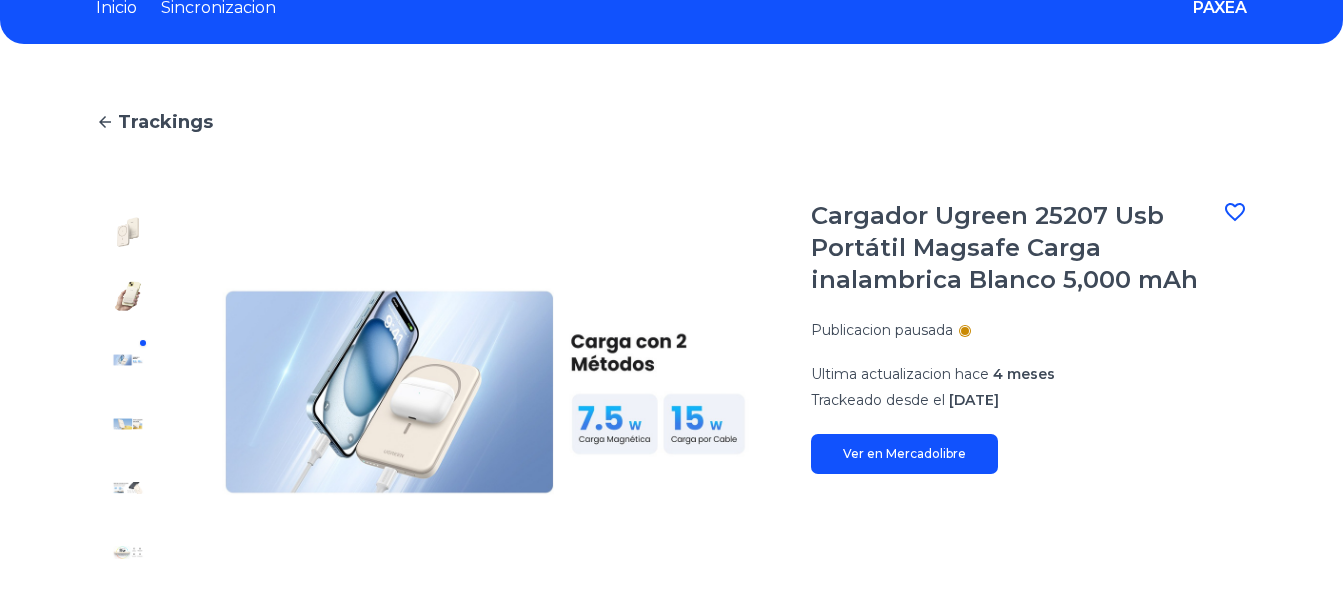 click at bounding box center (128, 424) 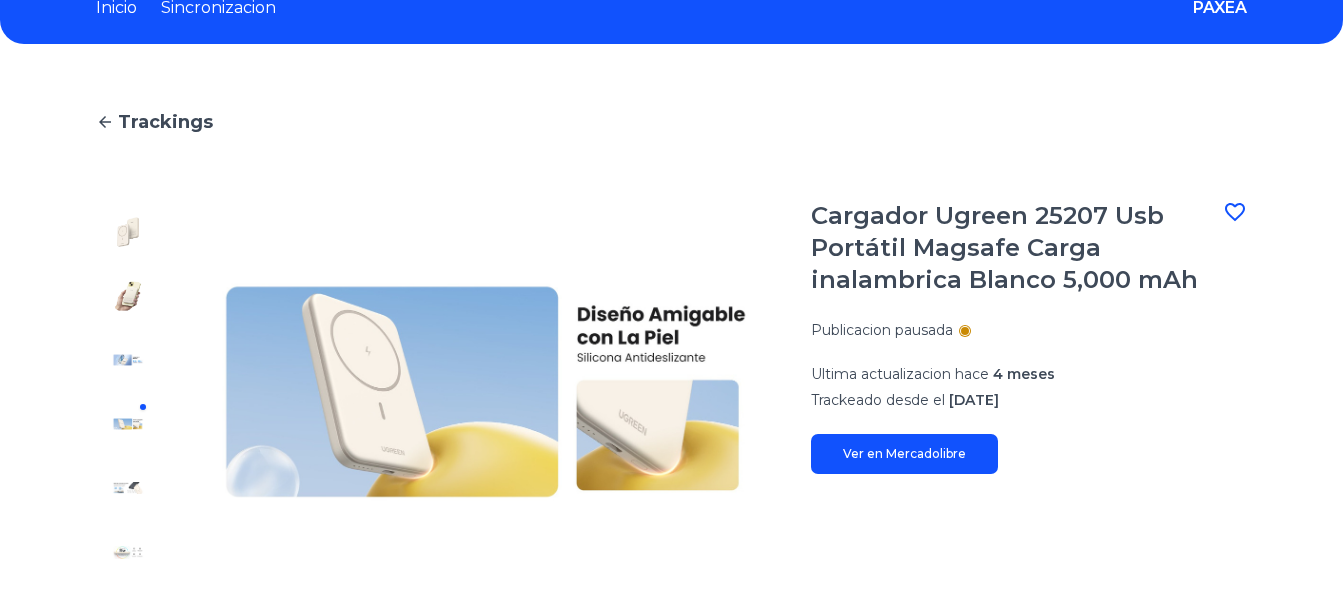 click at bounding box center (128, 488) 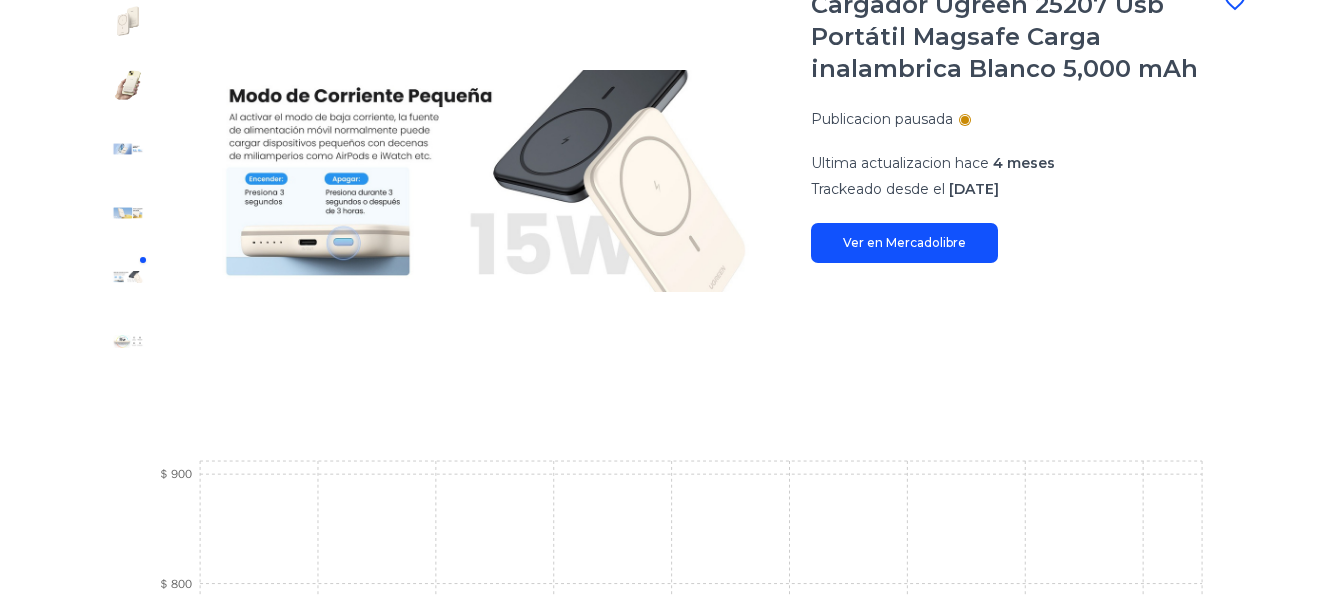scroll, scrollTop: 300, scrollLeft: 0, axis: vertical 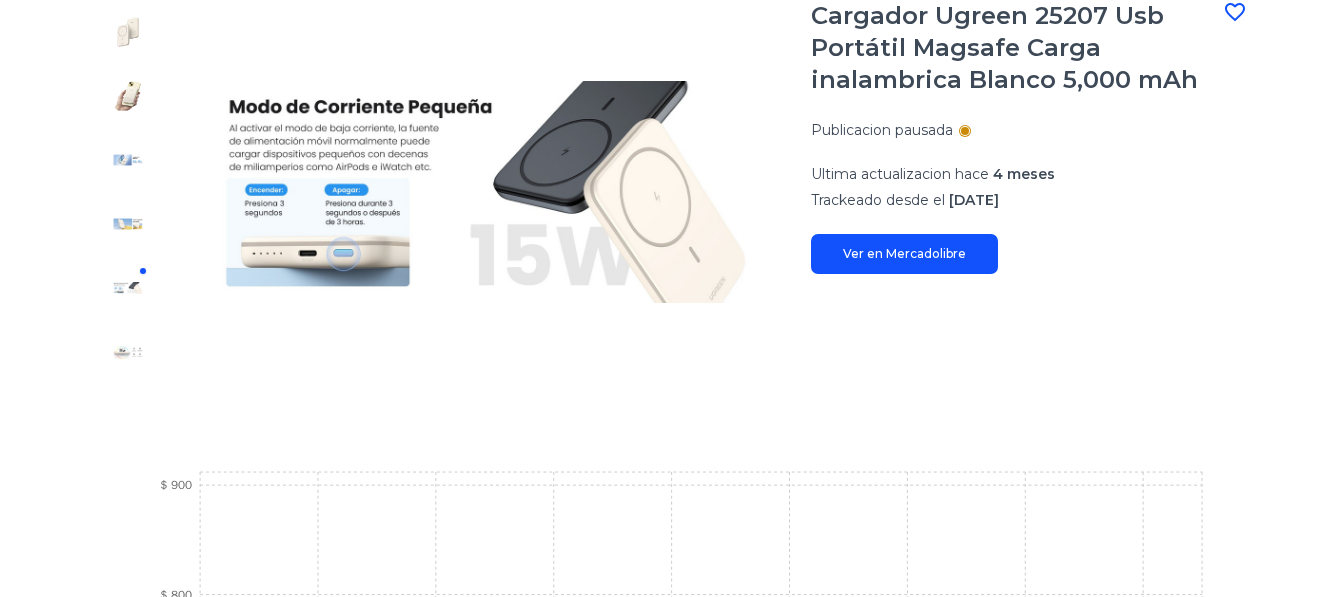 click at bounding box center (128, 224) 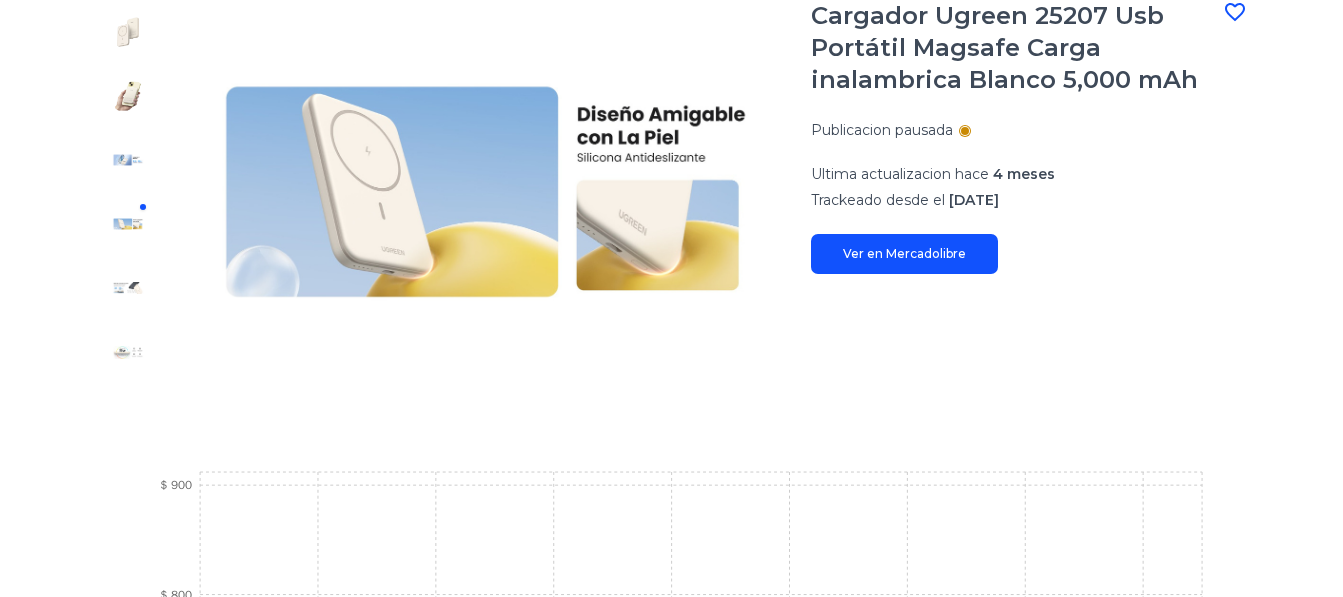 click at bounding box center (128, 160) 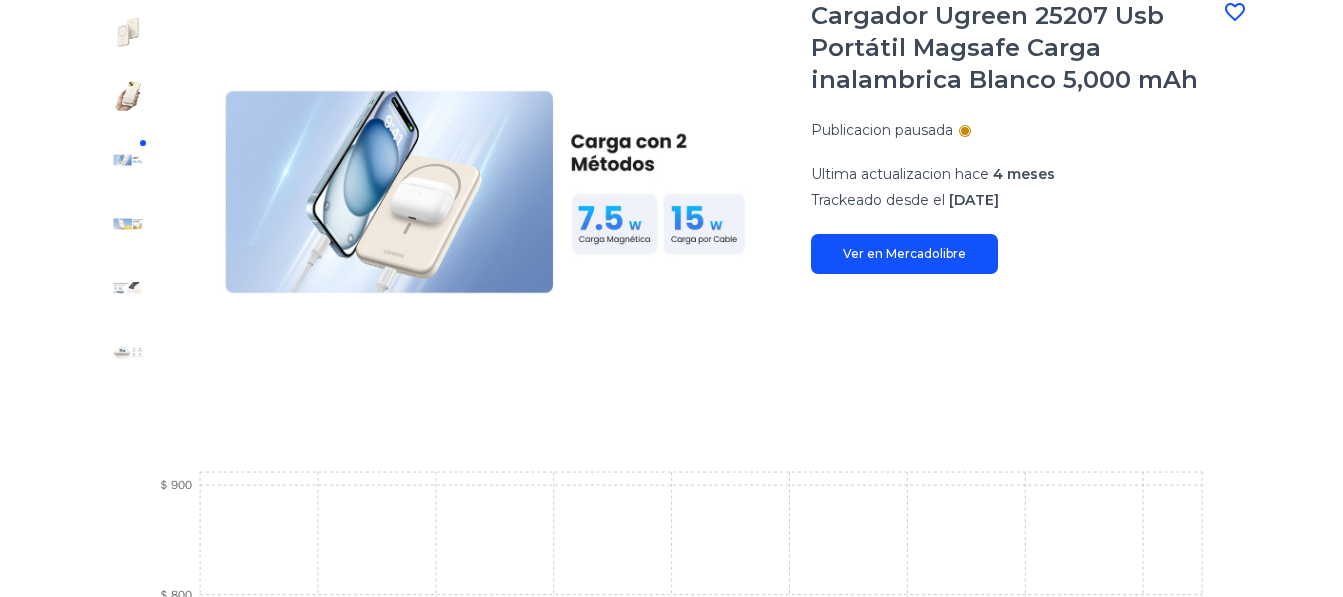 click at bounding box center [128, 288] 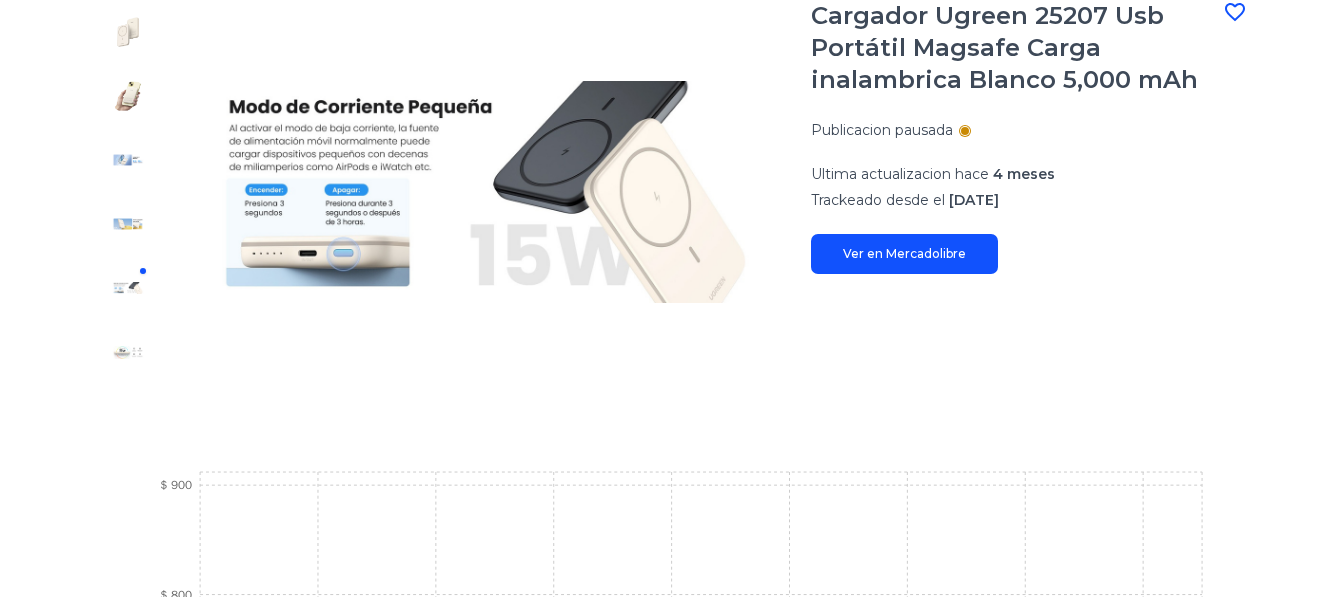 click at bounding box center [128, 352] 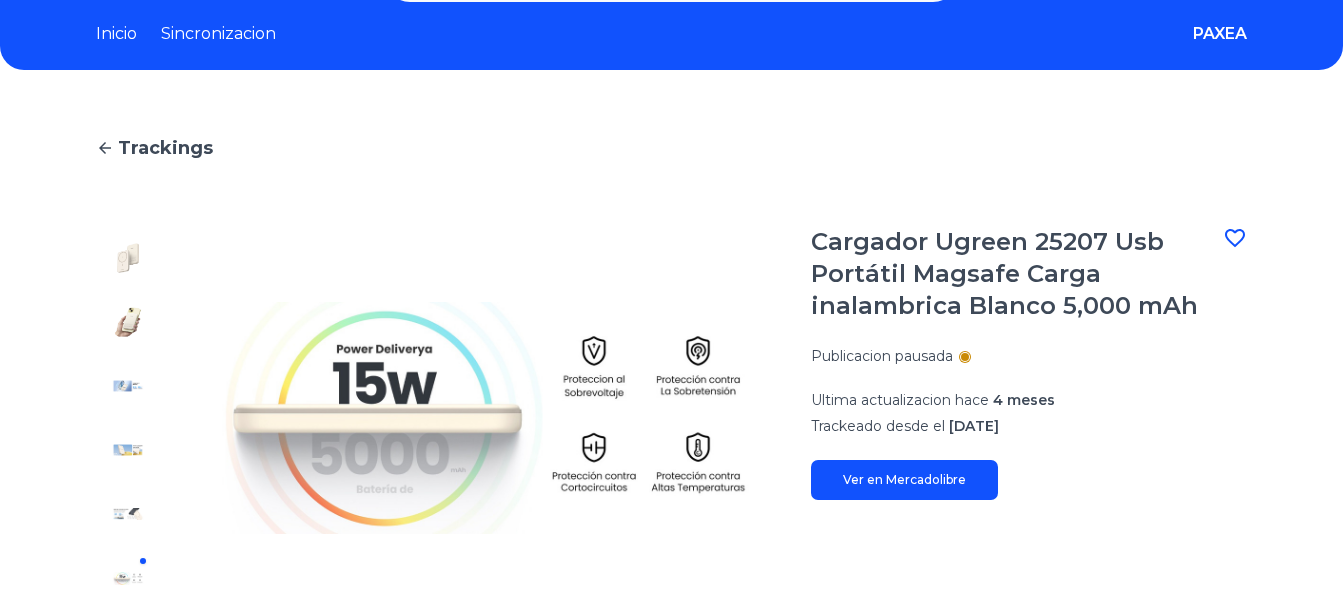 scroll, scrollTop: 100, scrollLeft: 0, axis: vertical 